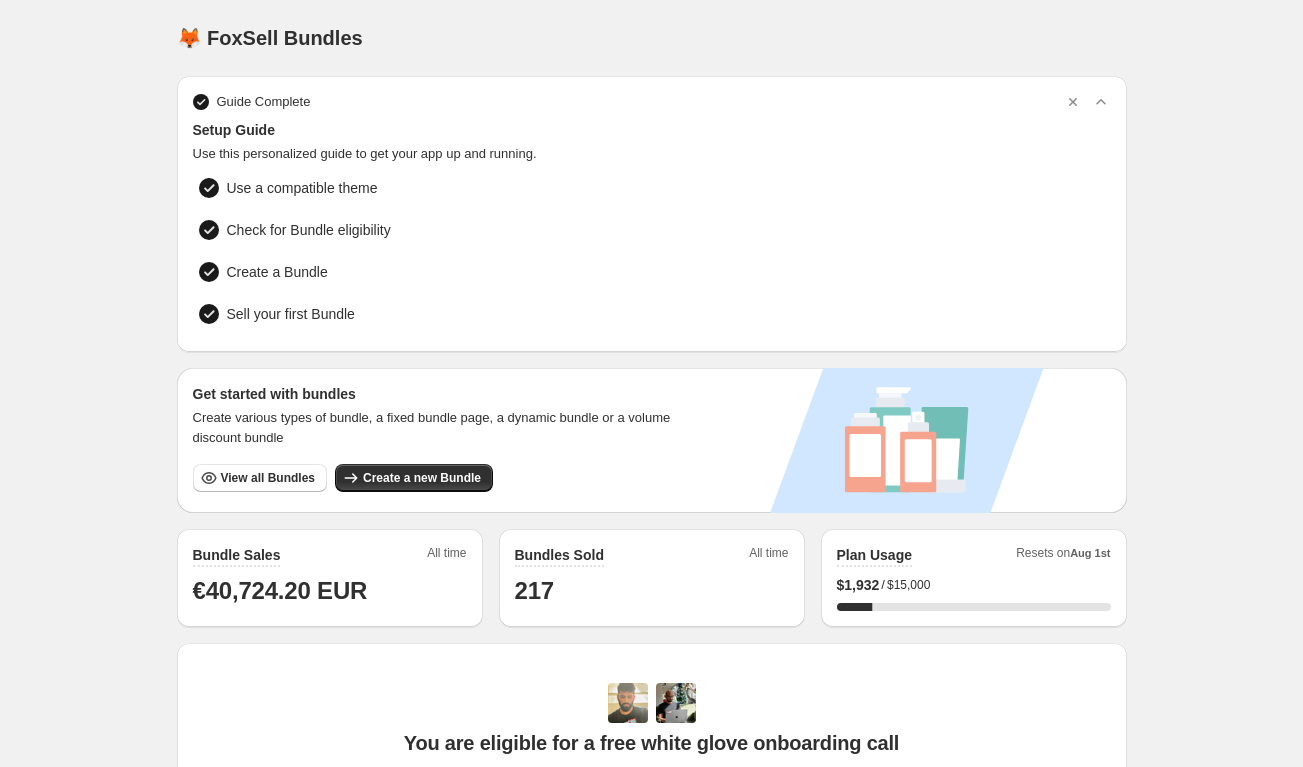 scroll, scrollTop: 0, scrollLeft: 0, axis: both 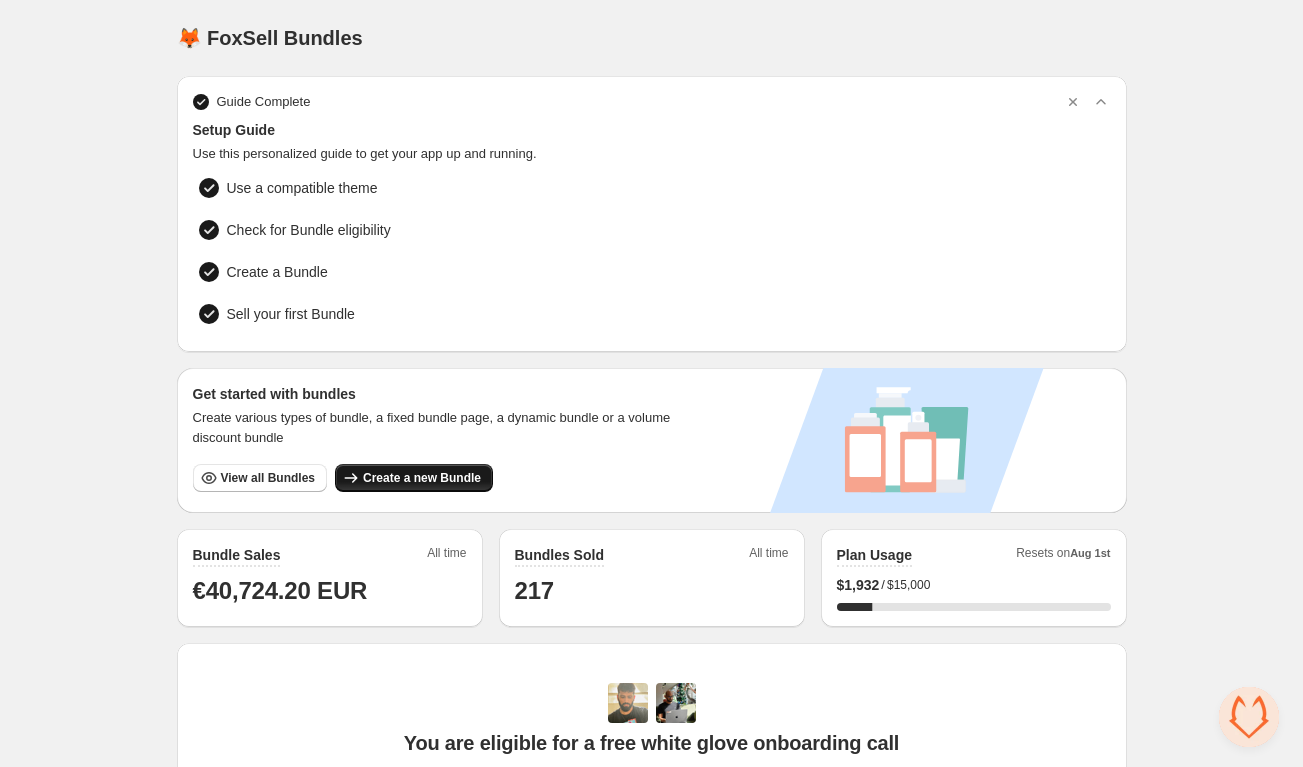click on "Create a new Bundle" at bounding box center (422, 478) 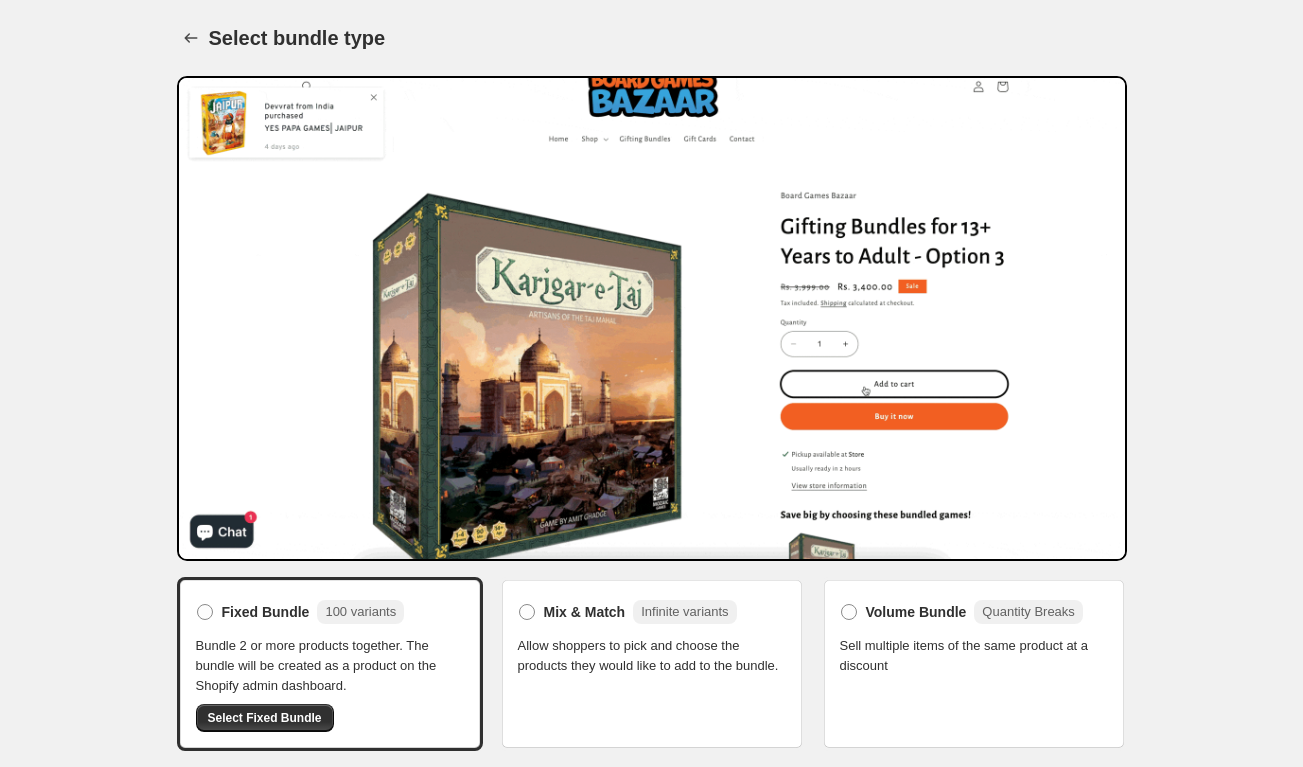 scroll, scrollTop: 0, scrollLeft: 0, axis: both 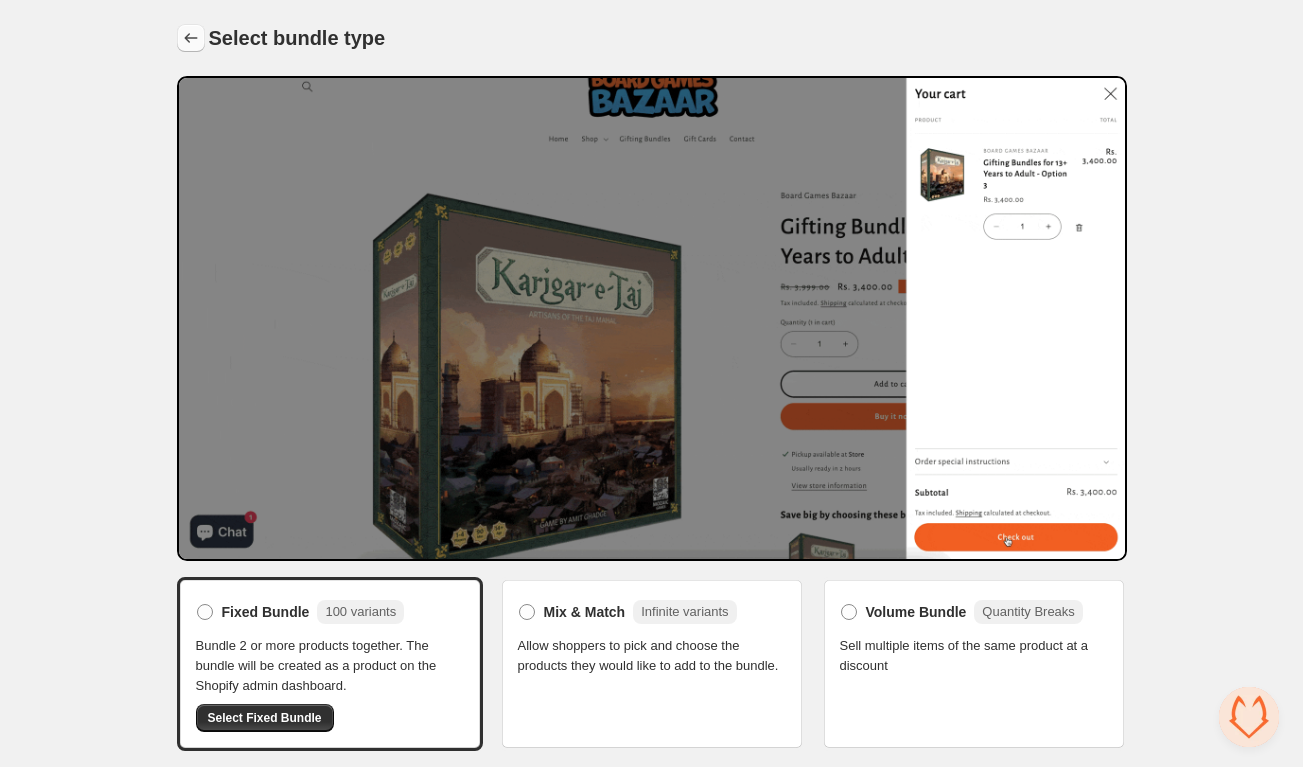 click 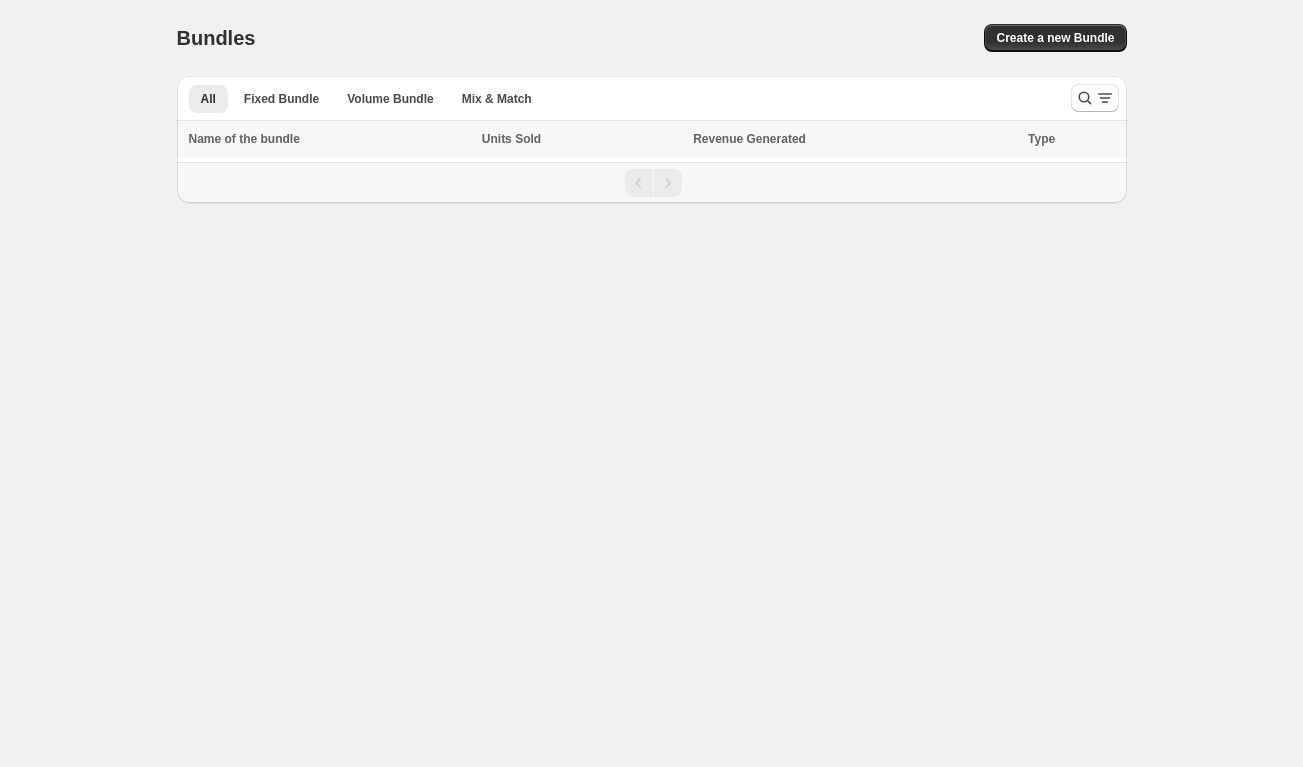 scroll, scrollTop: 0, scrollLeft: 0, axis: both 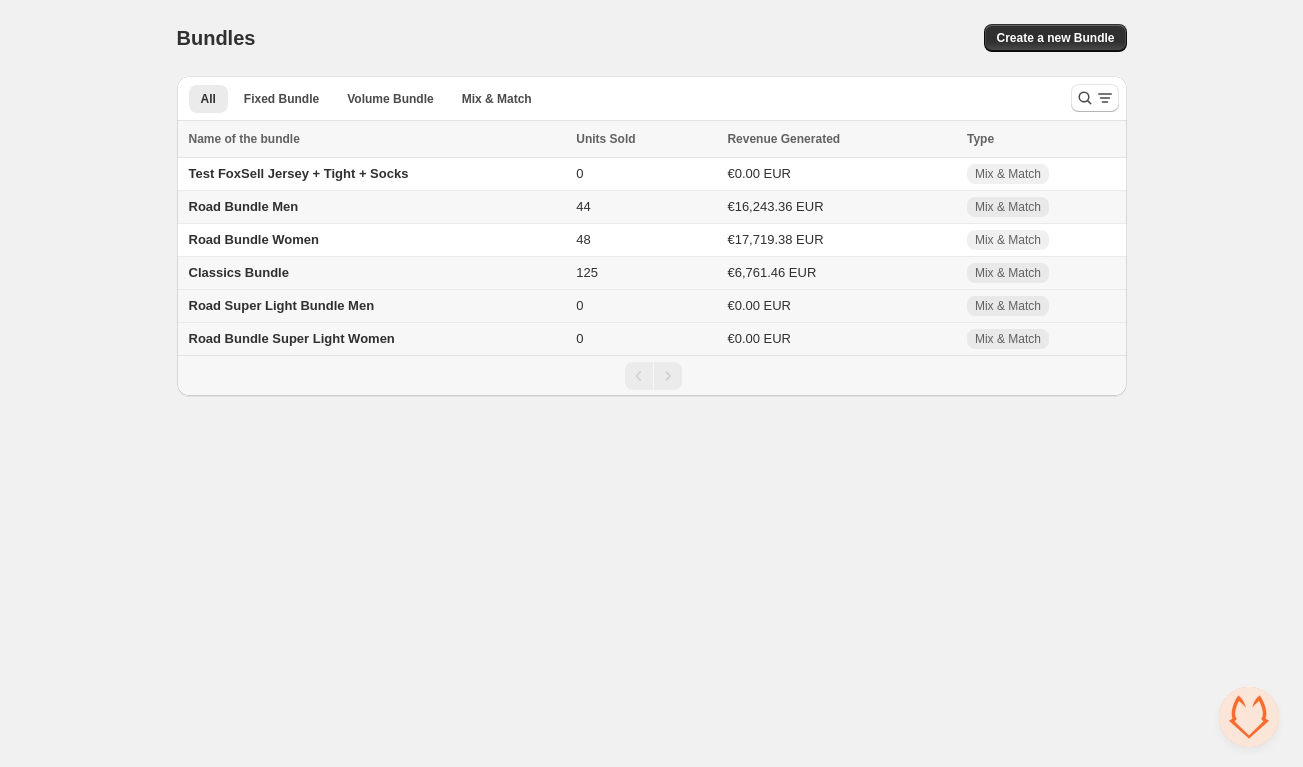 click on "Road Super Light Bundle Men" at bounding box center (282, 305) 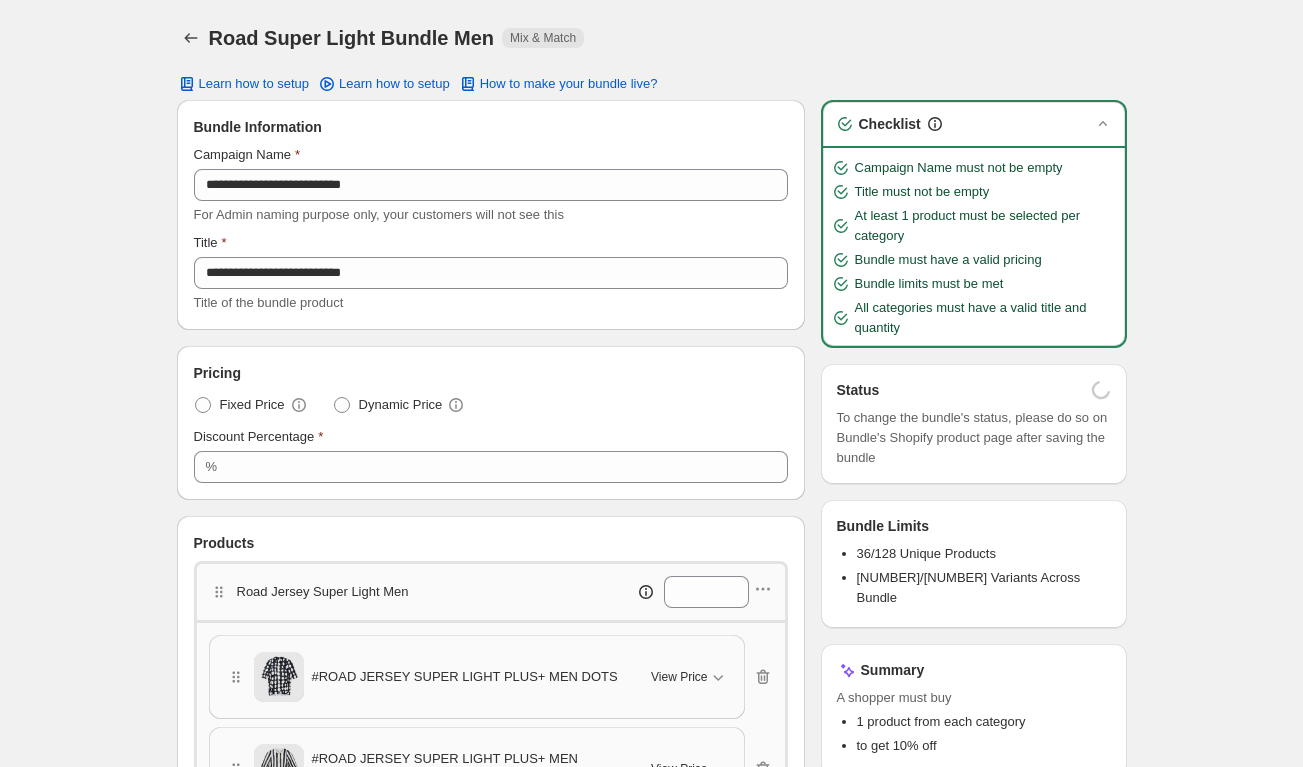 scroll, scrollTop: 0, scrollLeft: 0, axis: both 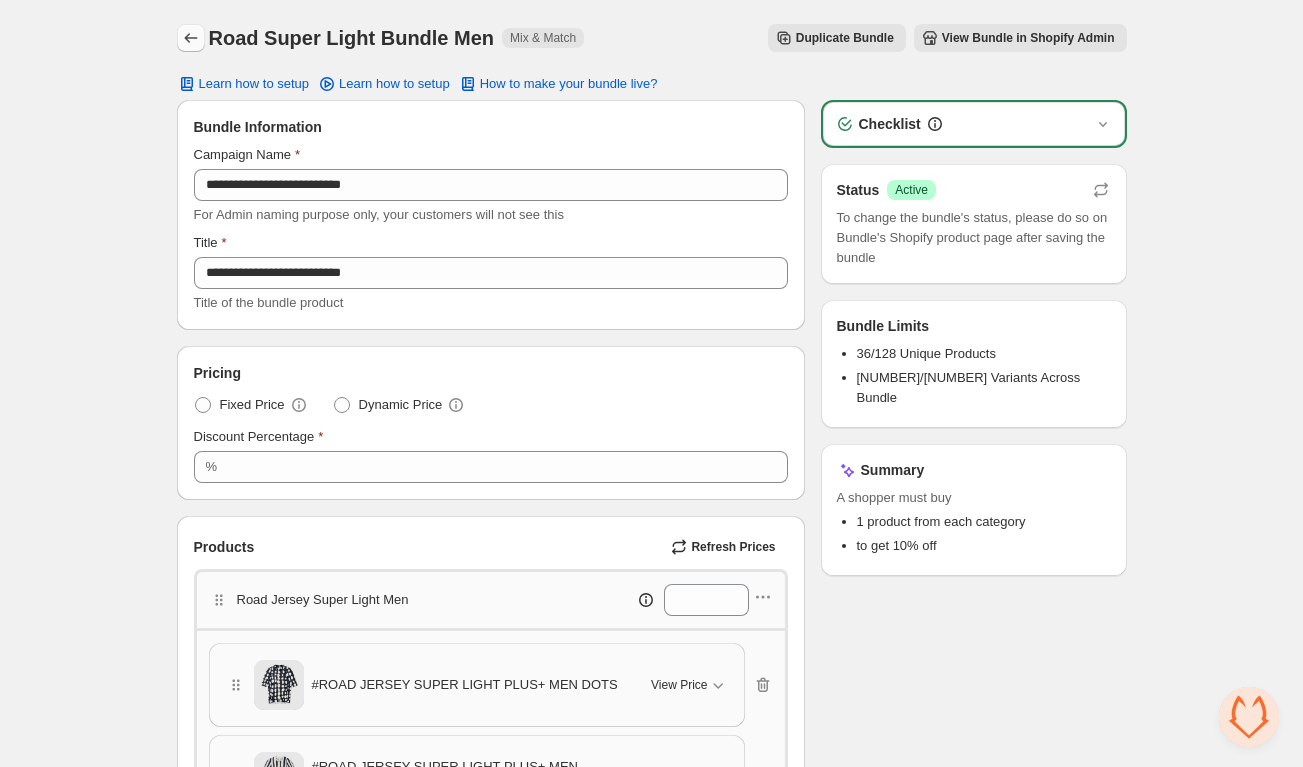 click 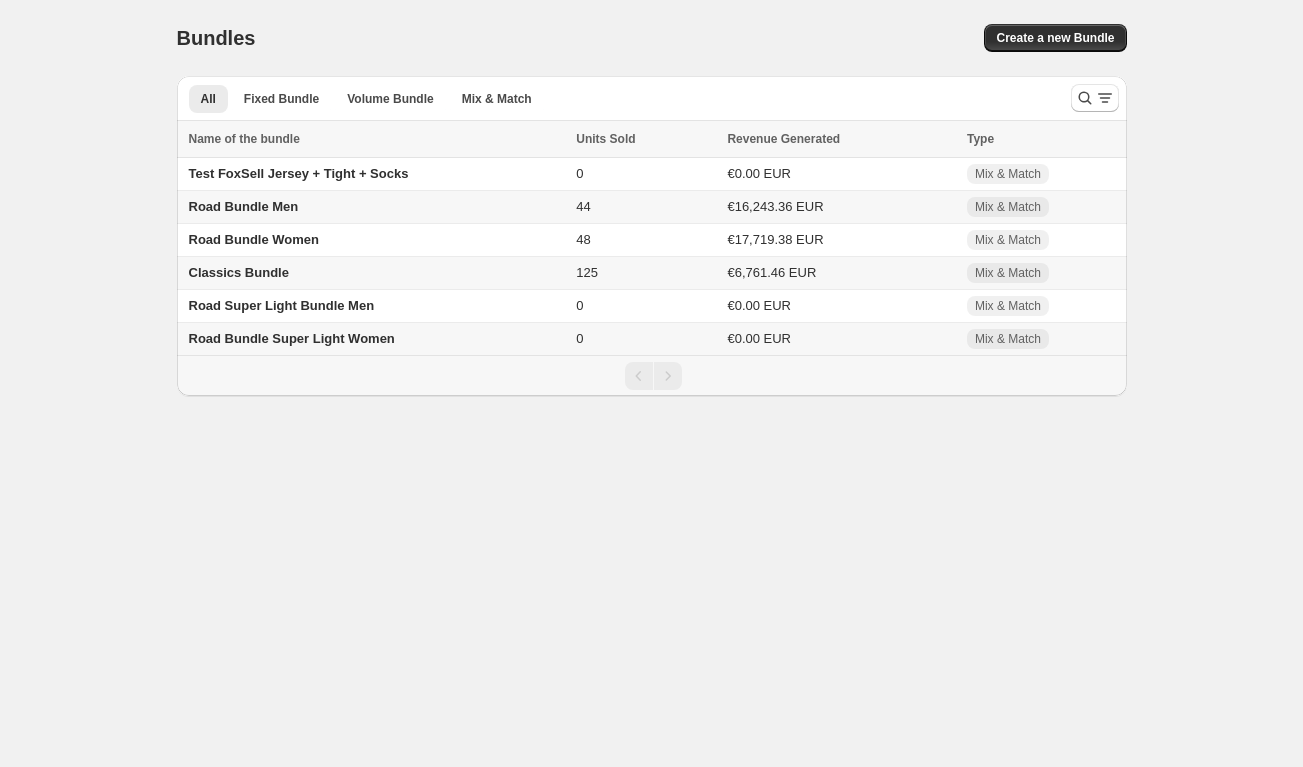 scroll, scrollTop: 0, scrollLeft: 0, axis: both 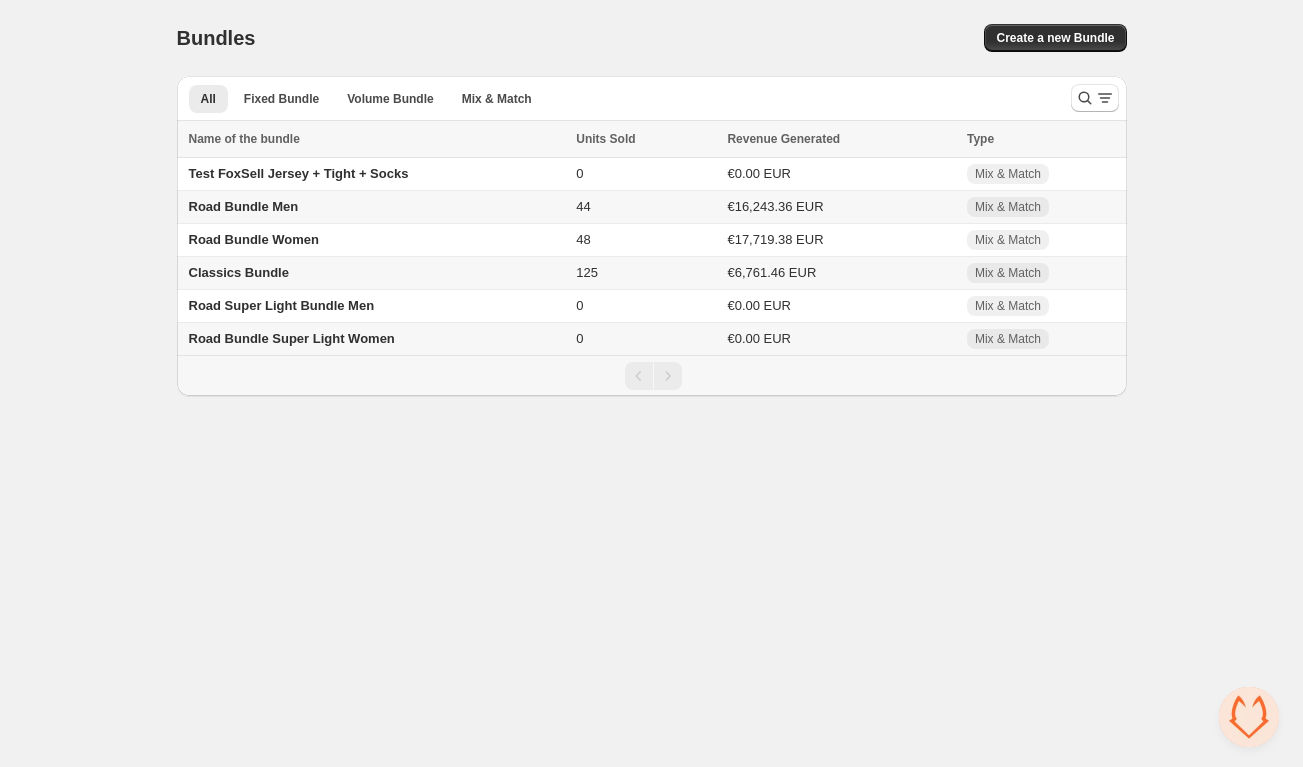 click on "Road Bundle Super Light Women" at bounding box center [292, 338] 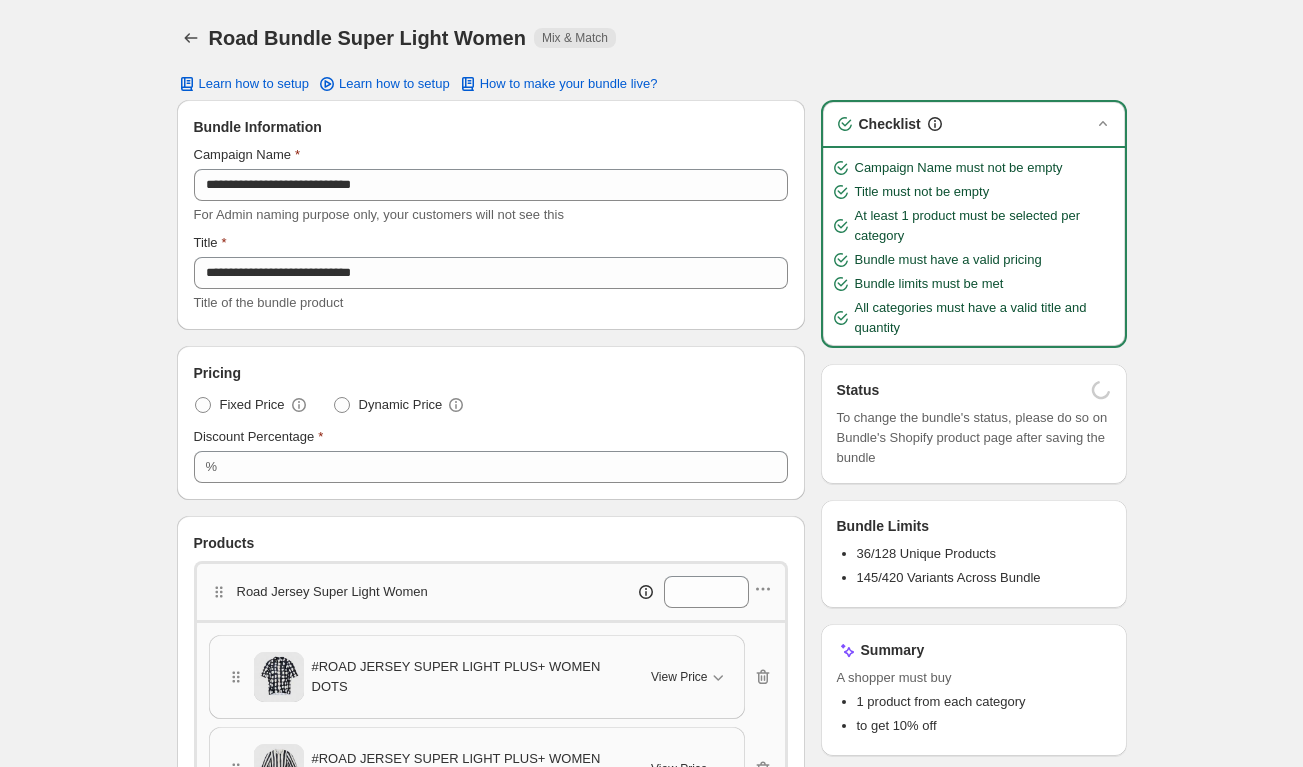 scroll, scrollTop: 0, scrollLeft: 0, axis: both 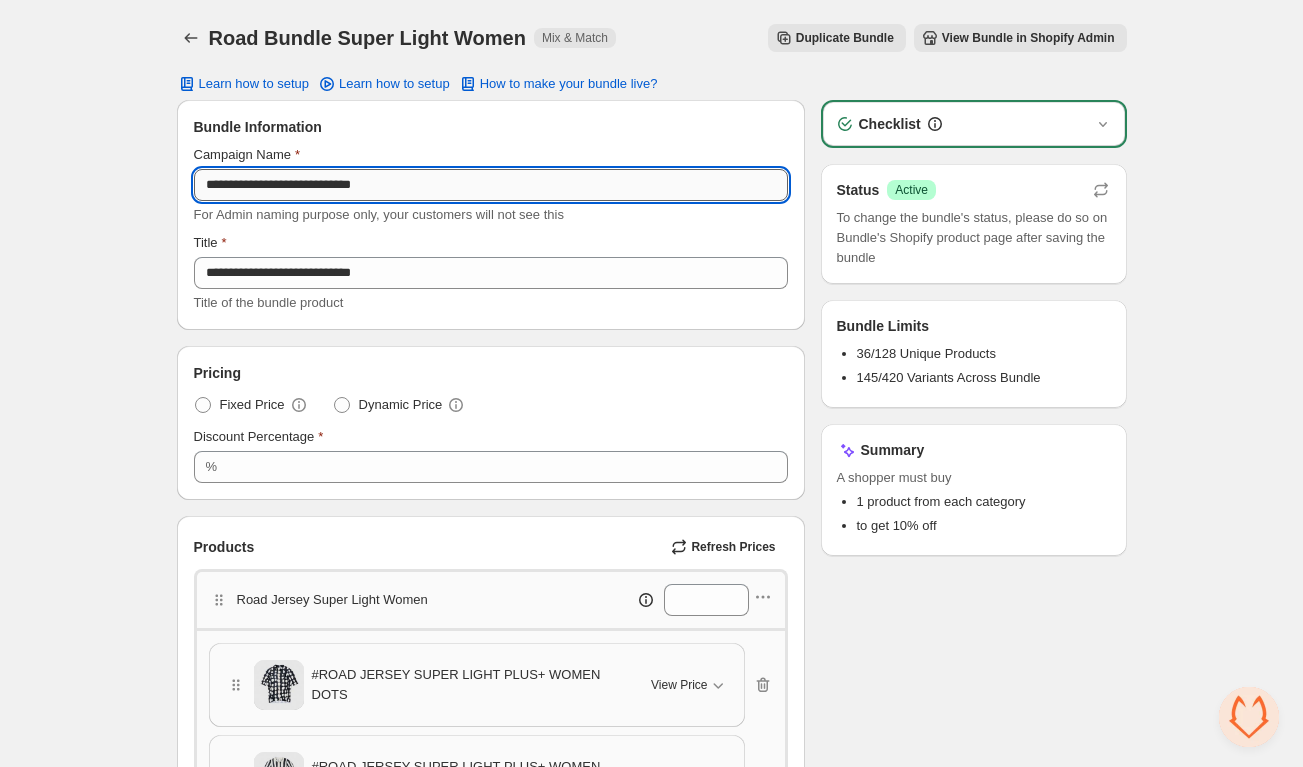 click on "**********" at bounding box center [491, 185] 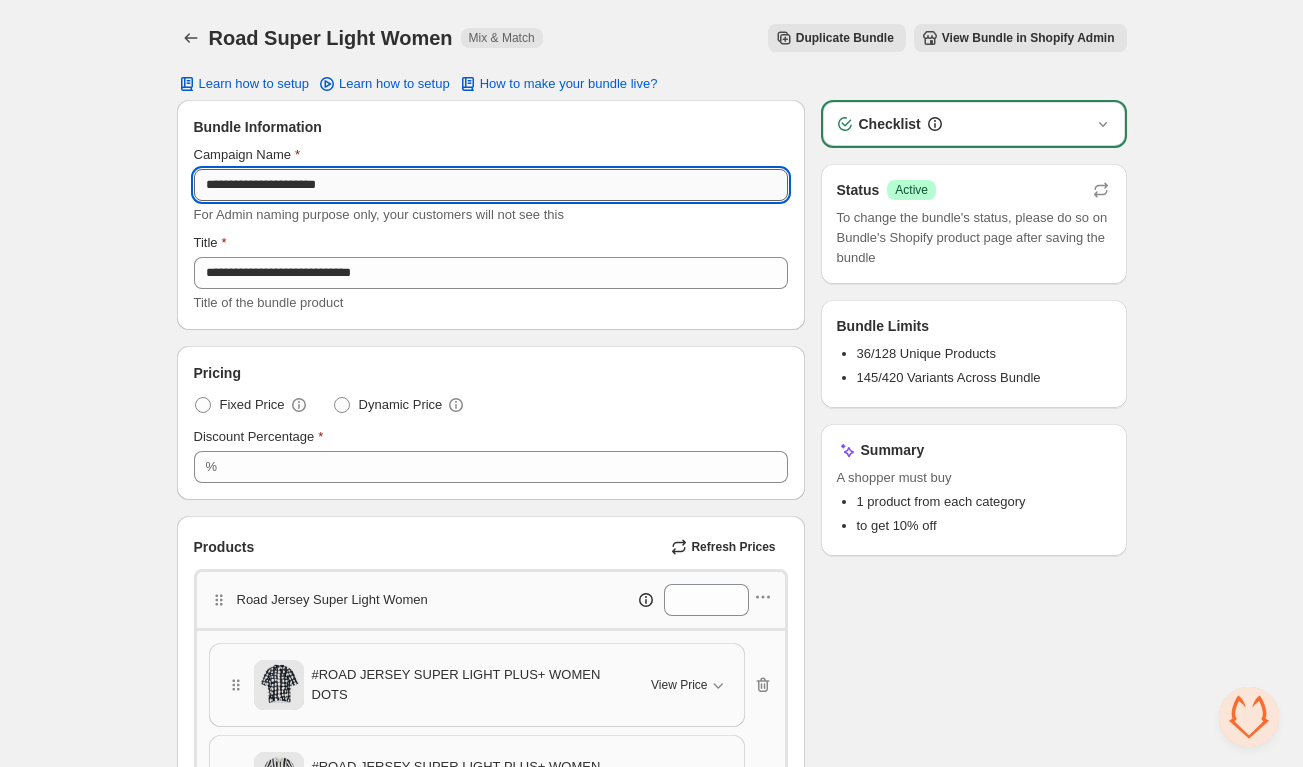 click on "**********" at bounding box center (491, 185) 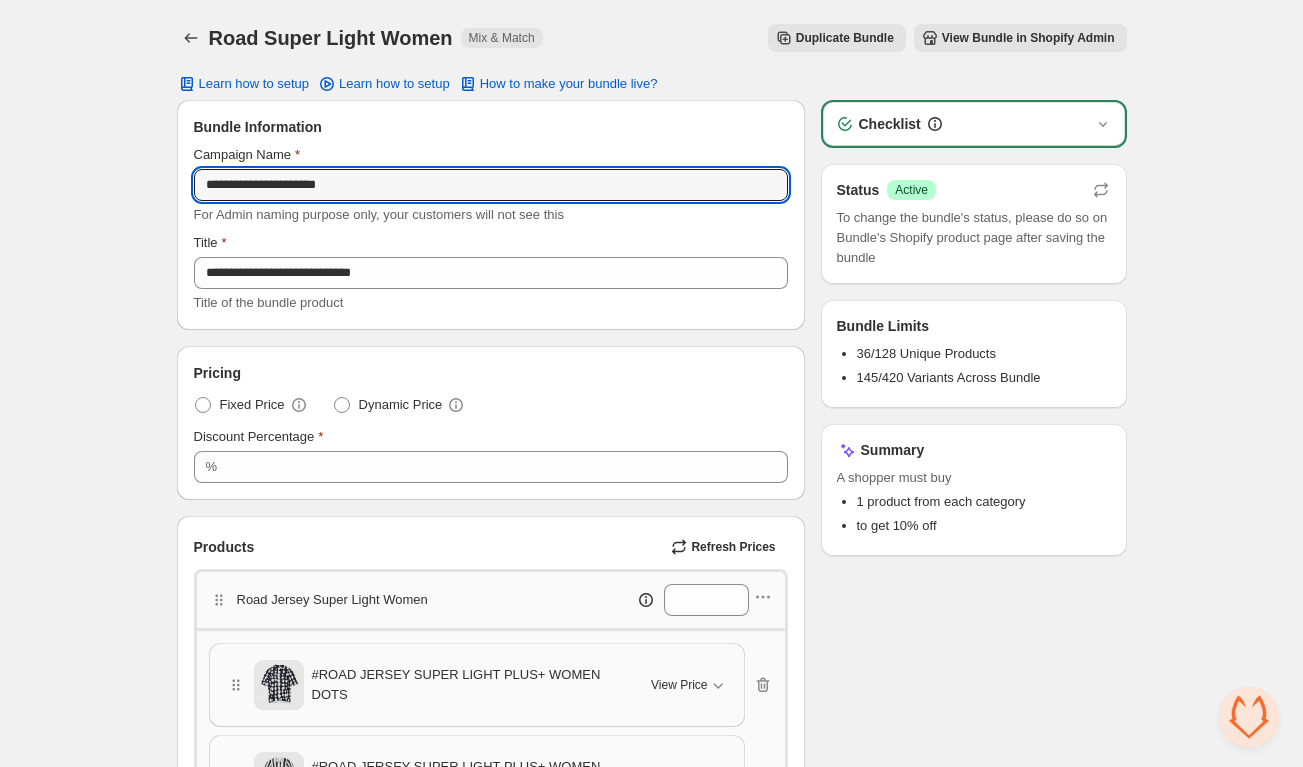 paste on "*******" 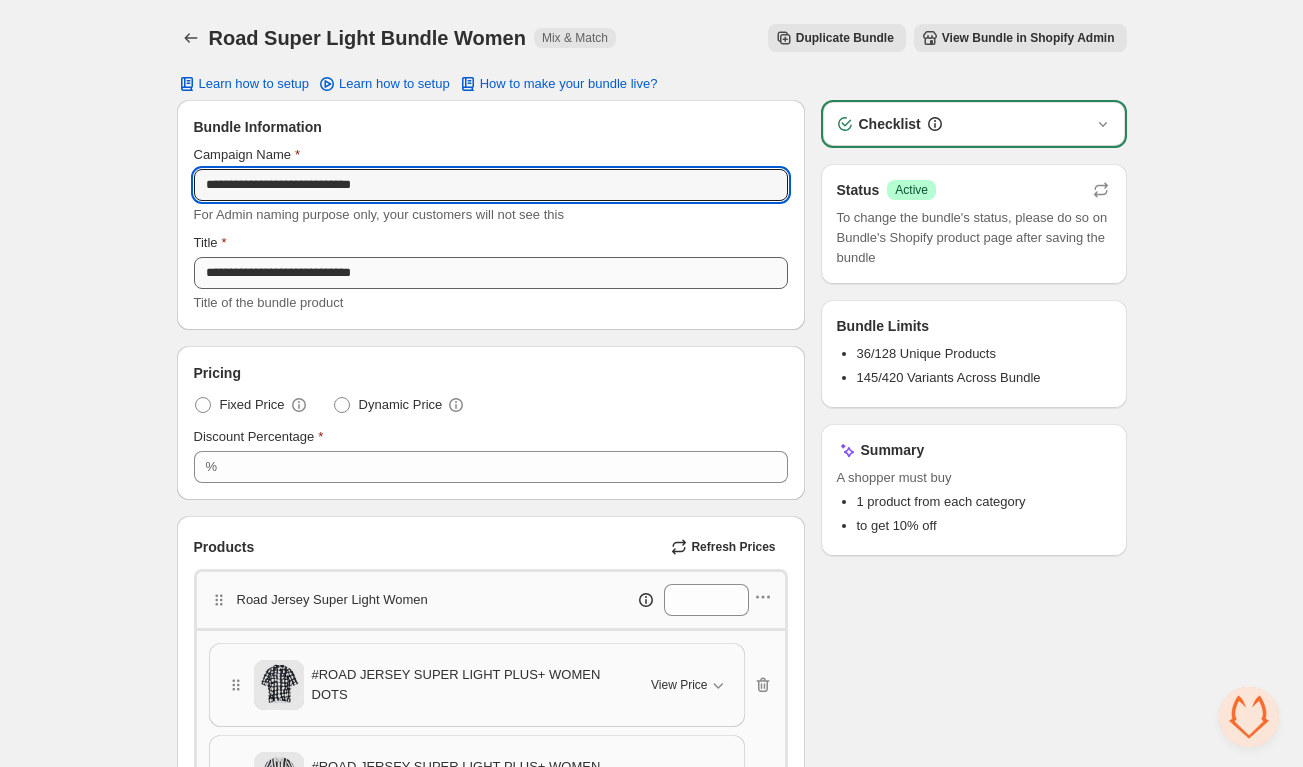 type on "**********" 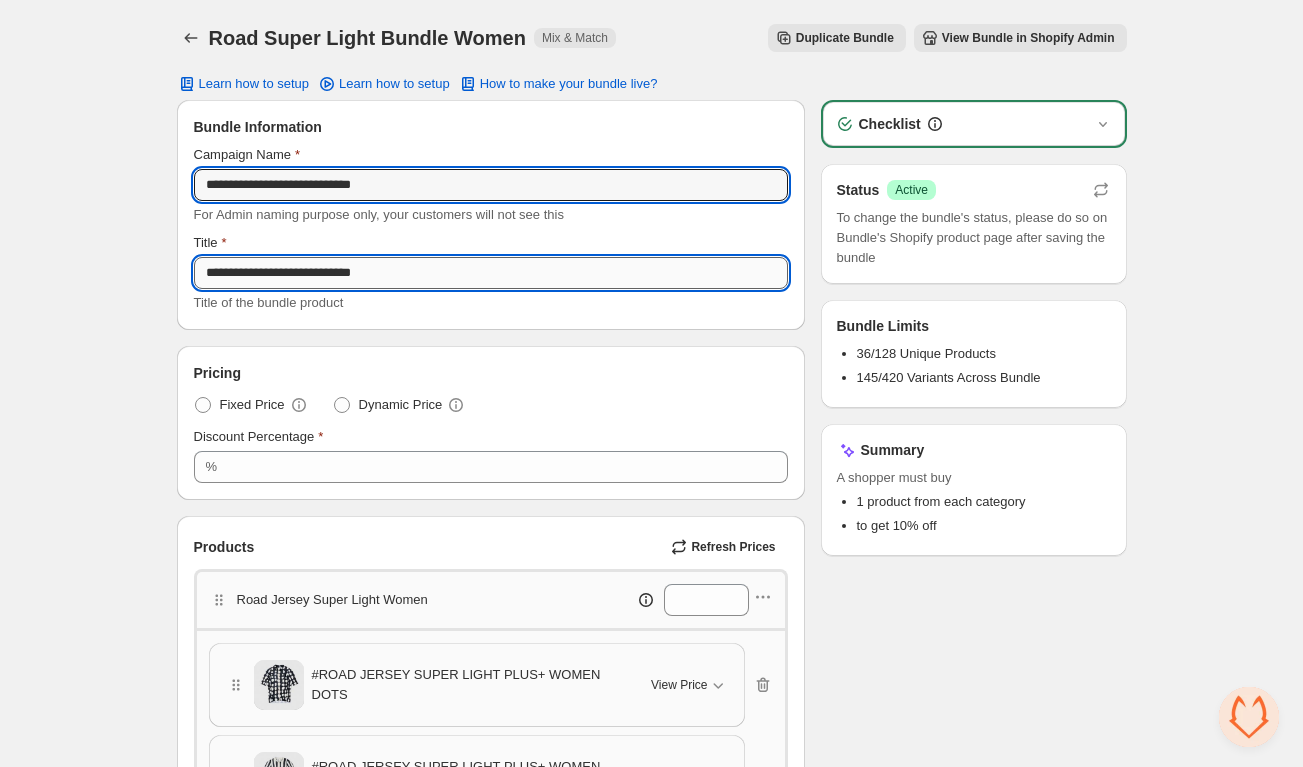 click on "**********" at bounding box center [491, 273] 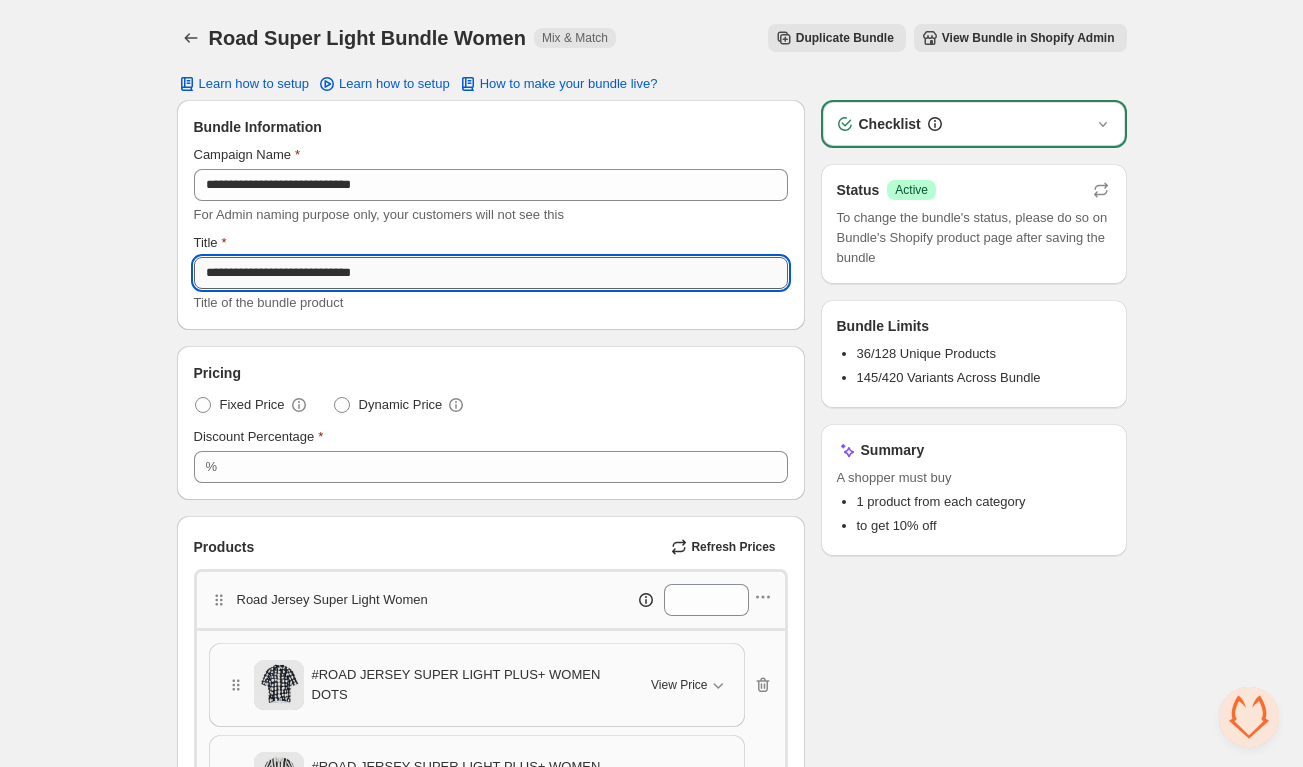 click on "**********" at bounding box center (491, 273) 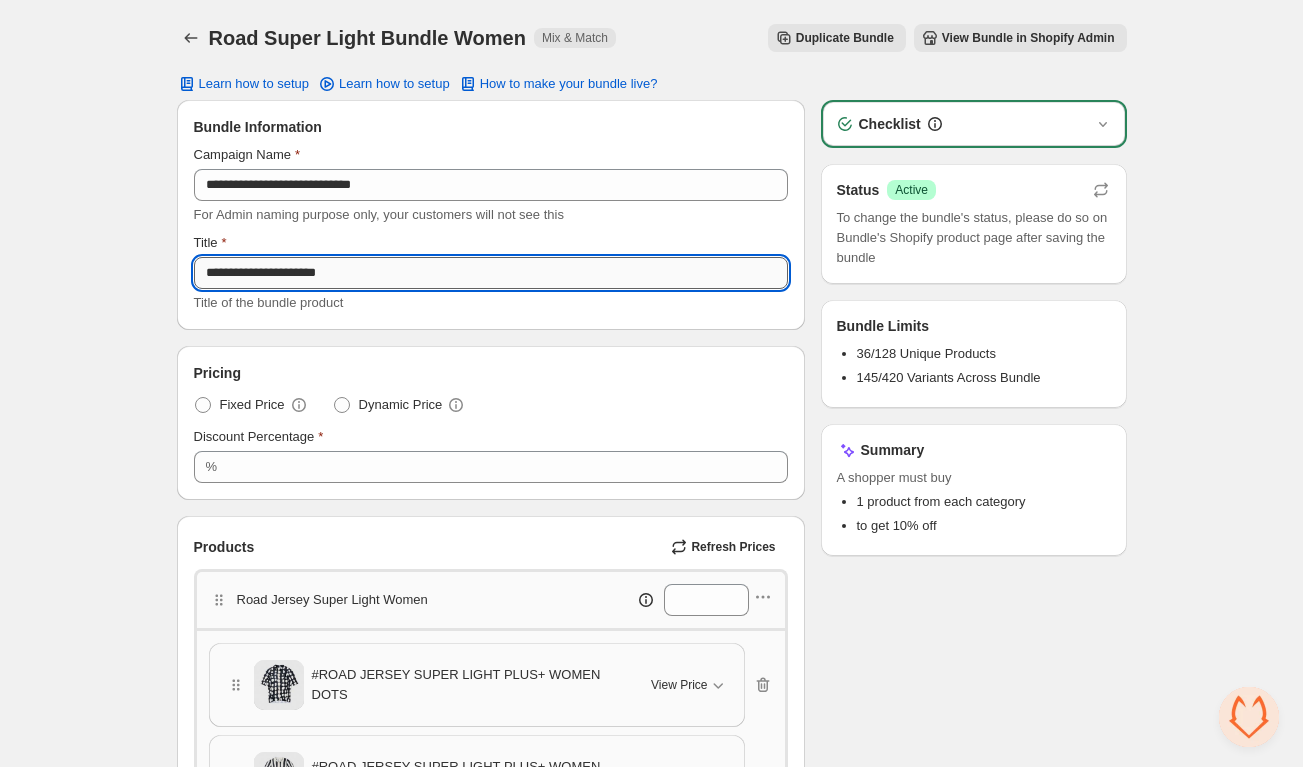 click on "**********" at bounding box center [491, 273] 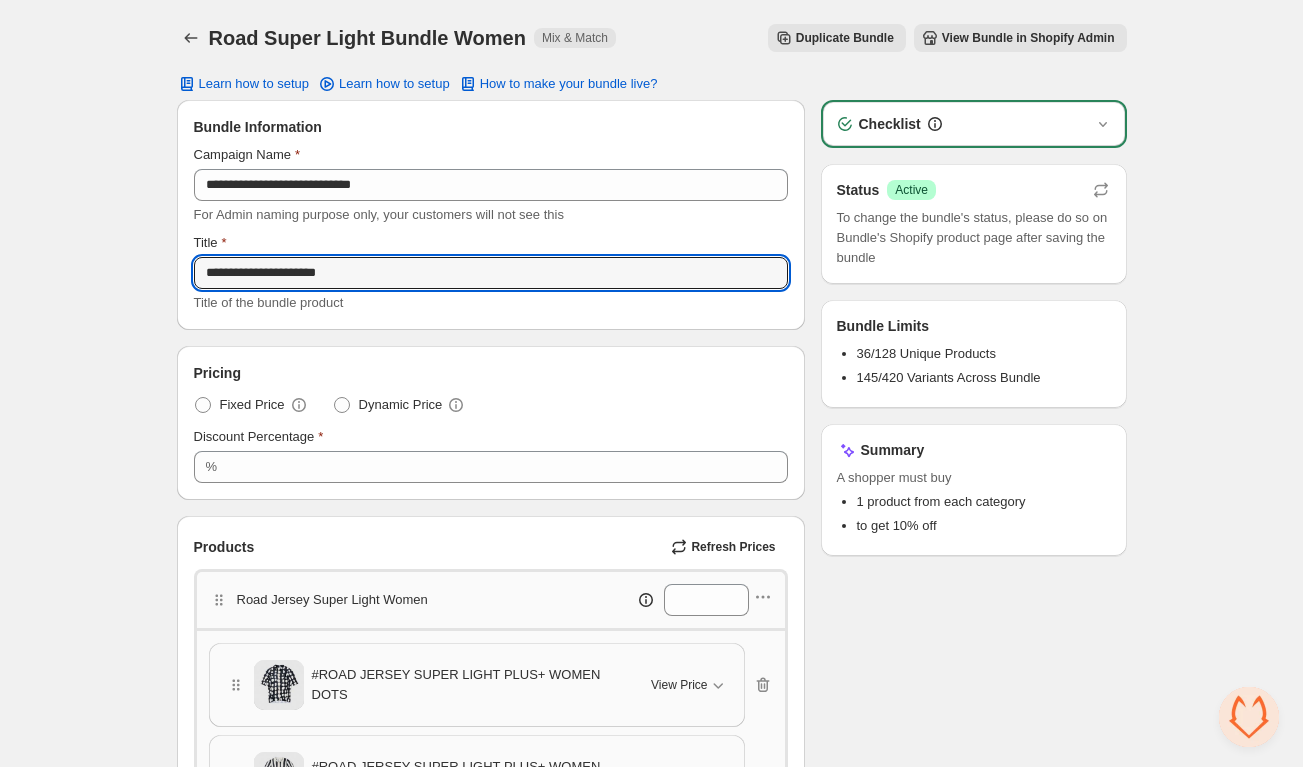 paste on "*******" 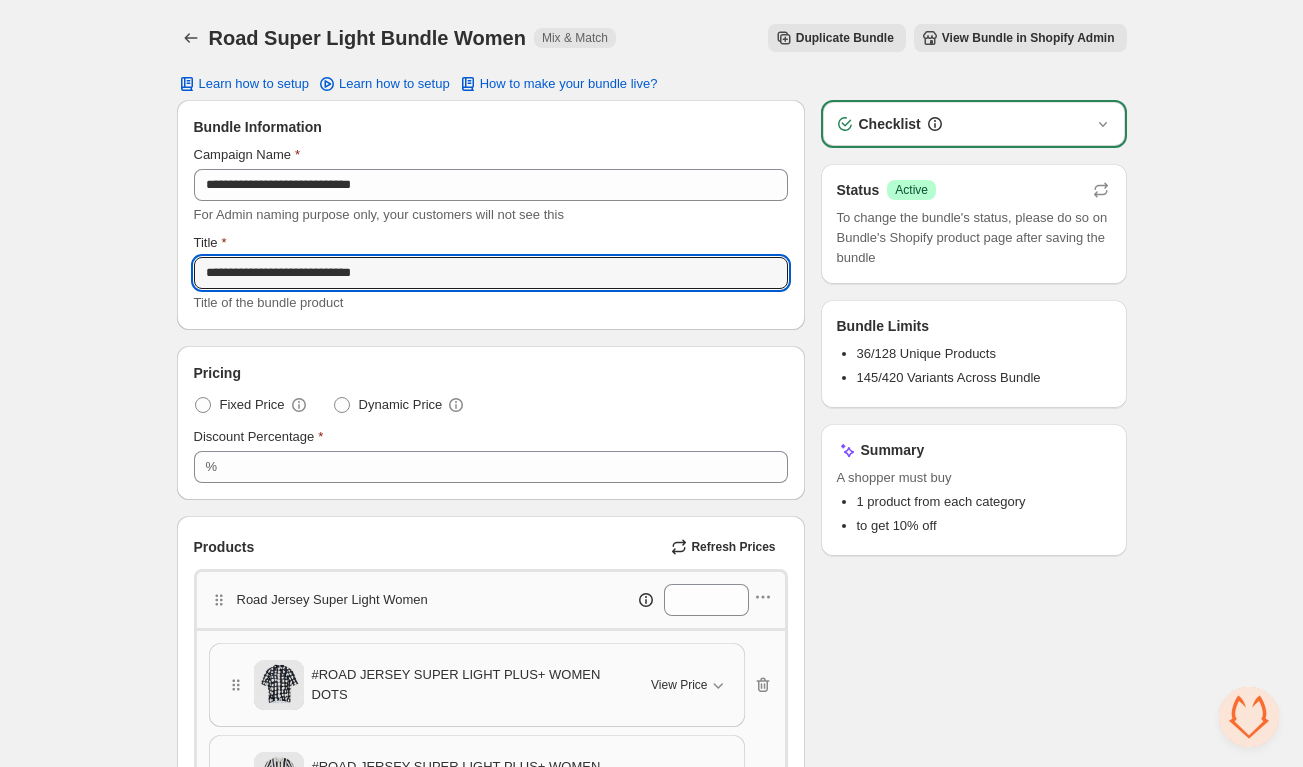 scroll, scrollTop: 0, scrollLeft: 0, axis: both 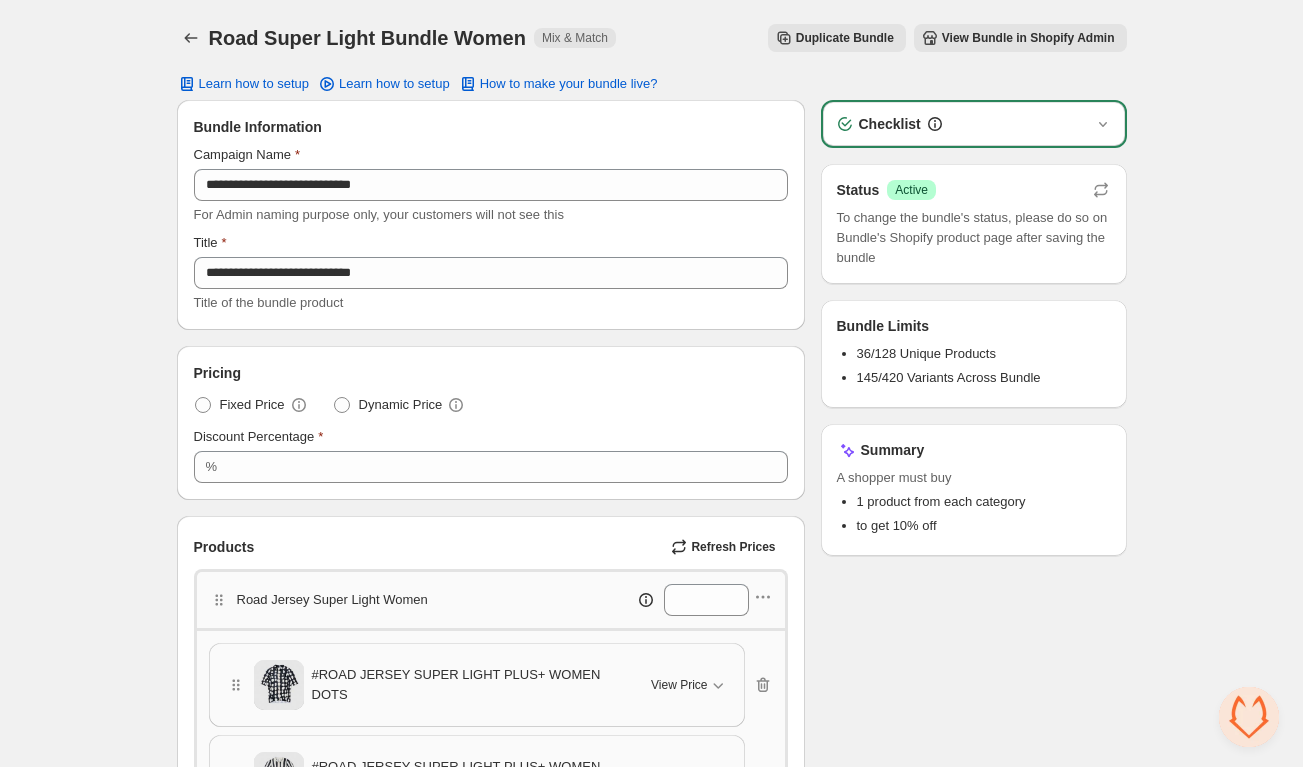click on "**********" at bounding box center (651, 2287) 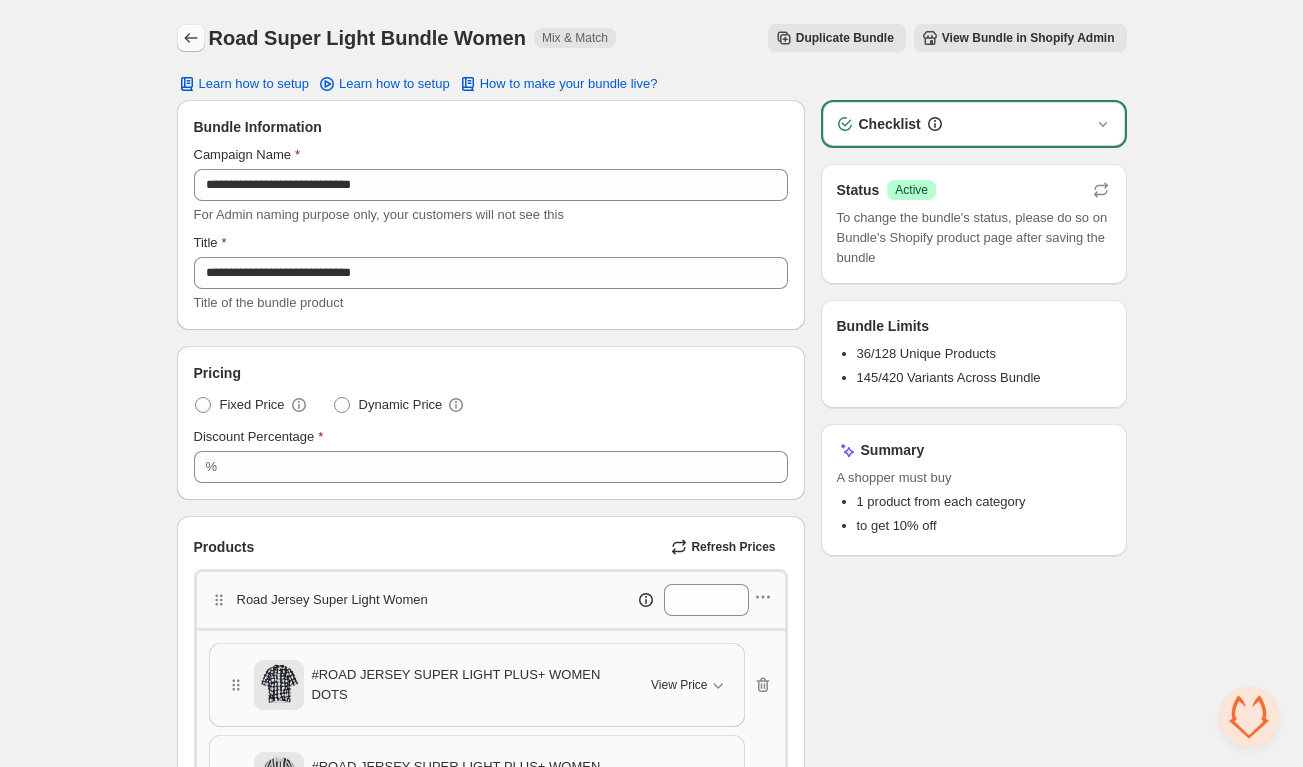 click at bounding box center [191, 38] 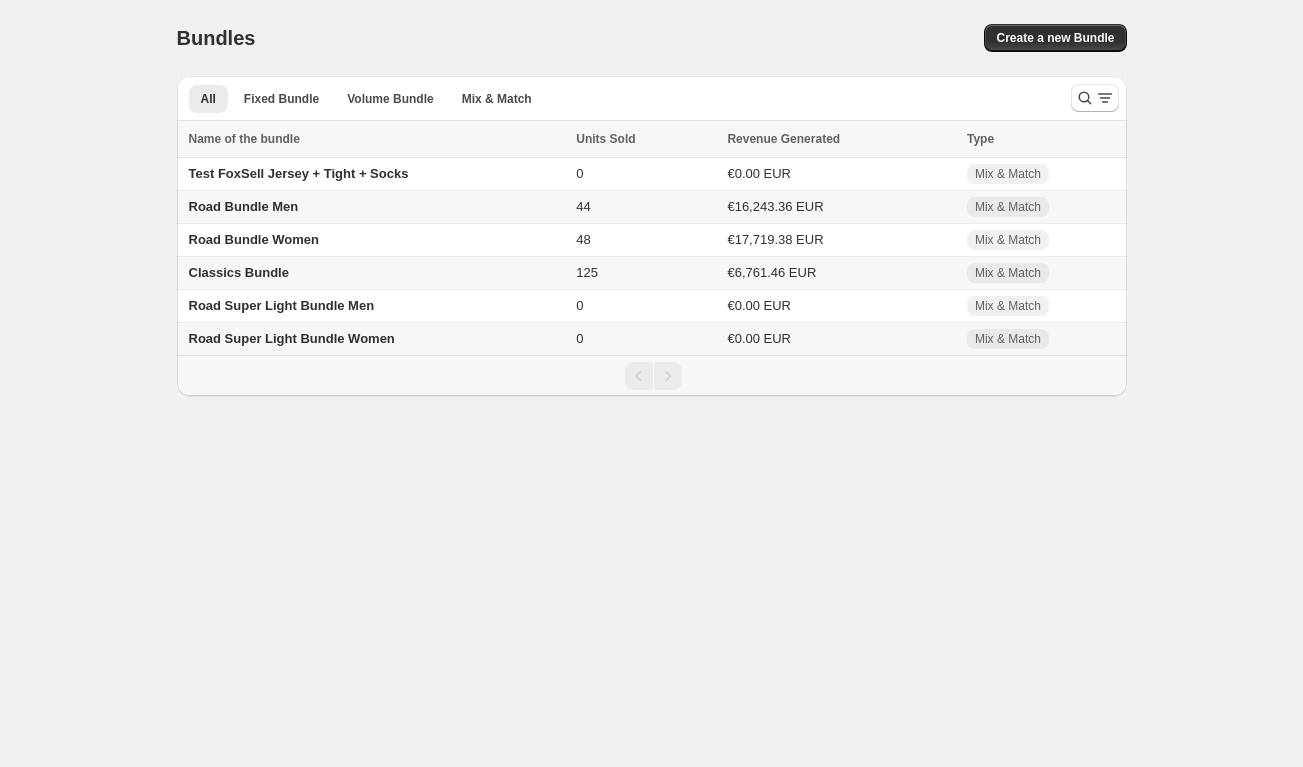 scroll, scrollTop: 0, scrollLeft: 0, axis: both 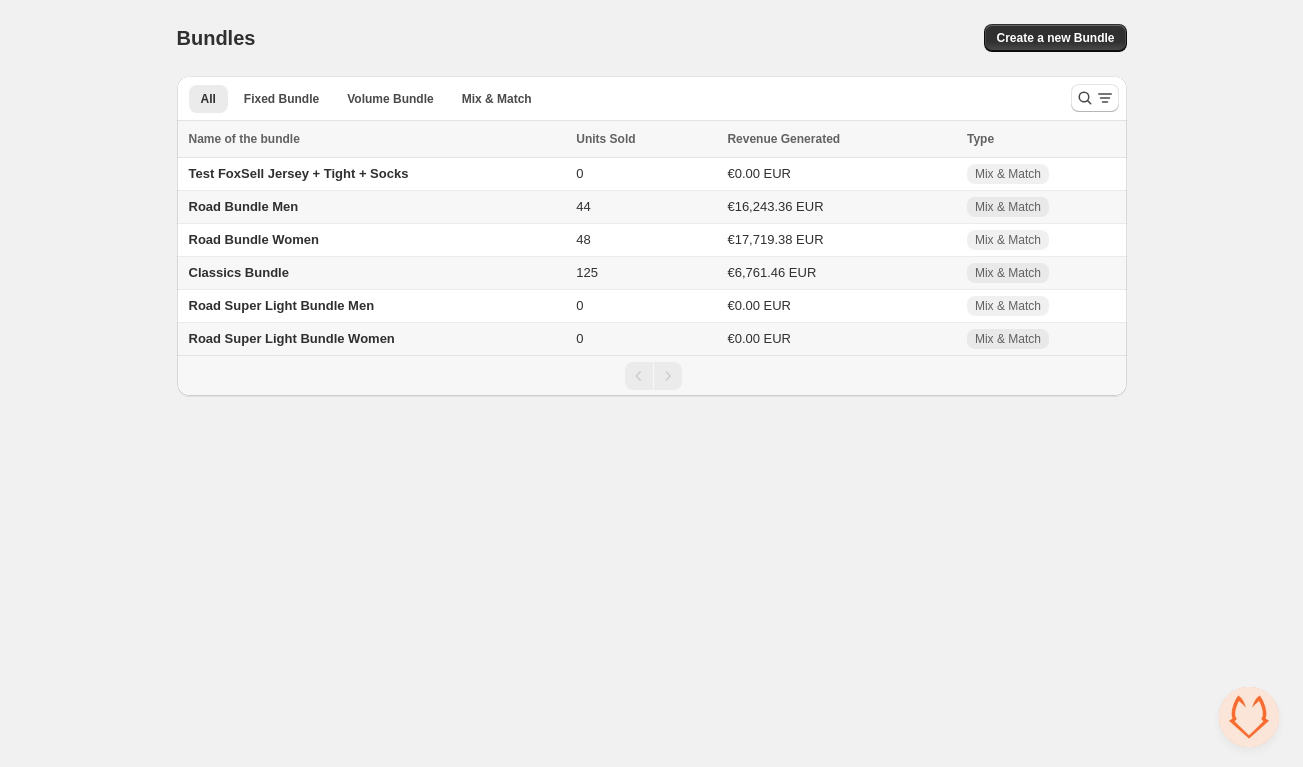click on "Road Super Light Bundle Women" at bounding box center (292, 338) 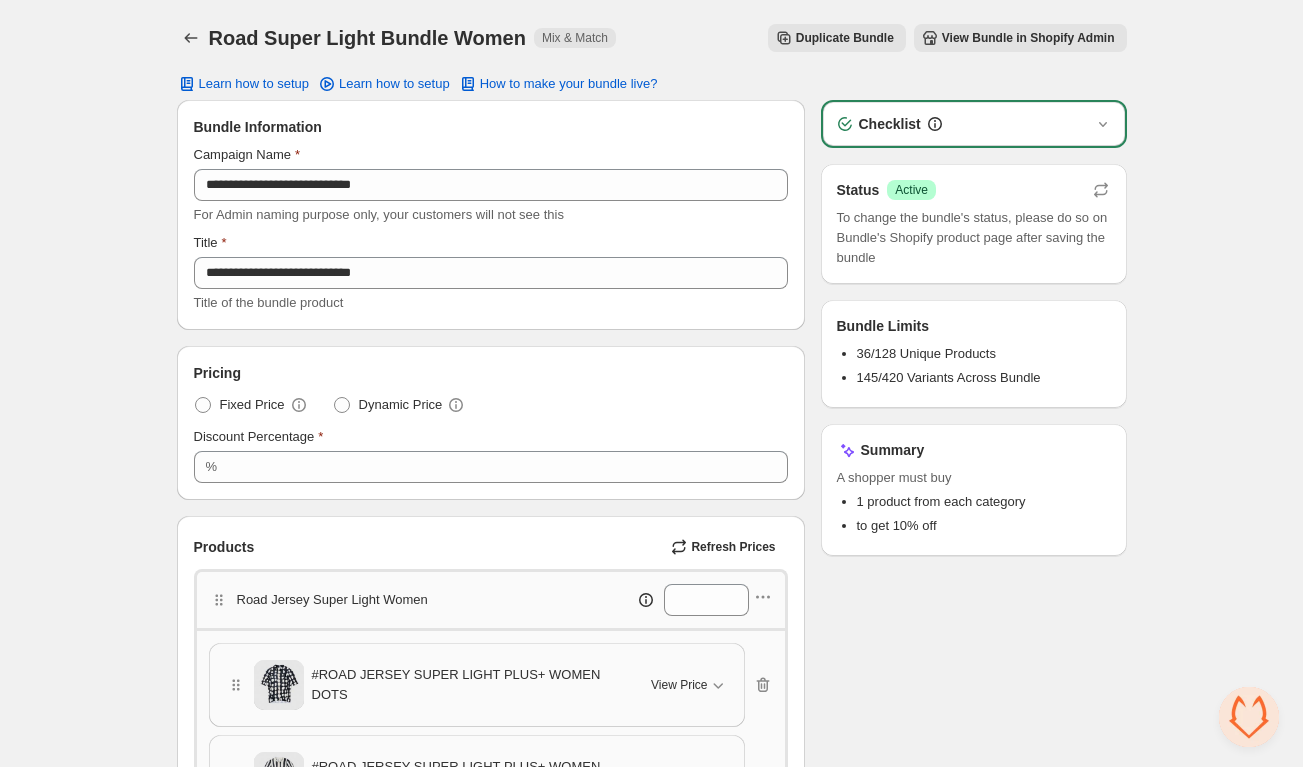 scroll, scrollTop: 0, scrollLeft: 0, axis: both 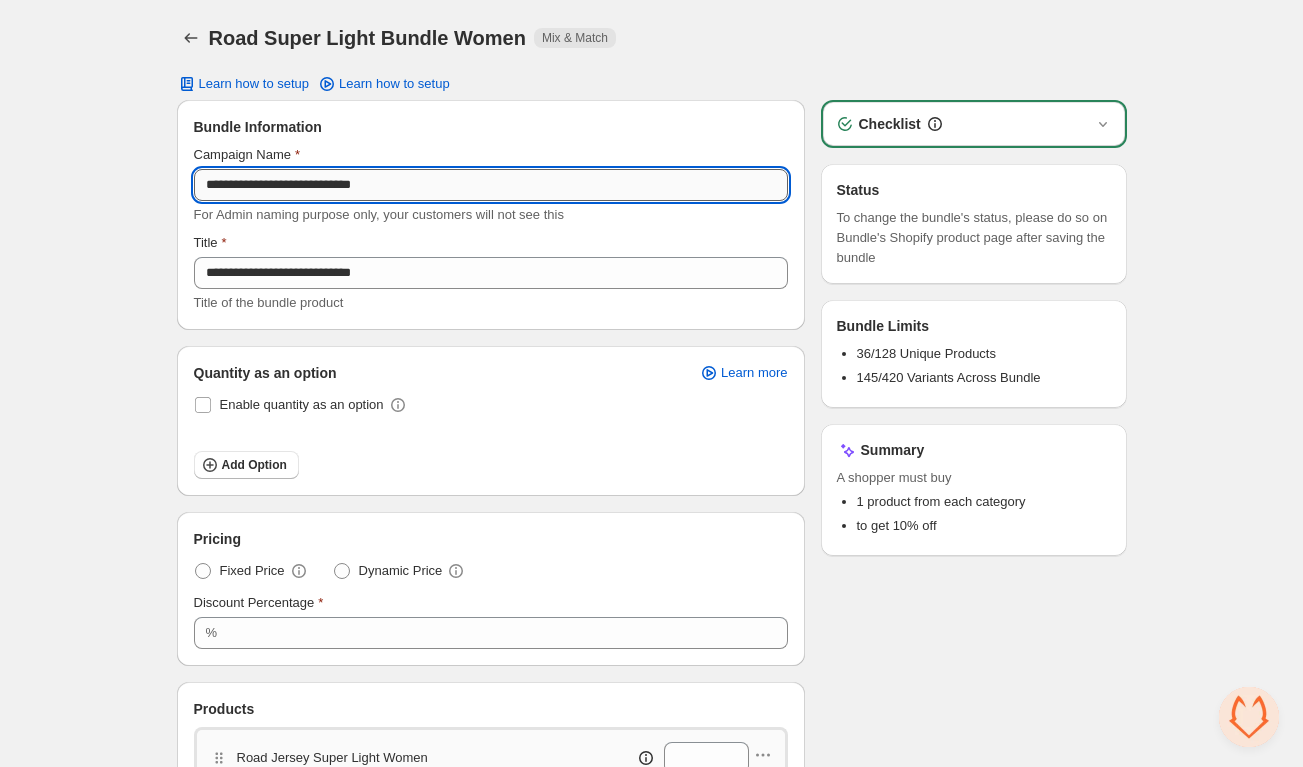 click on "**********" at bounding box center [491, 185] 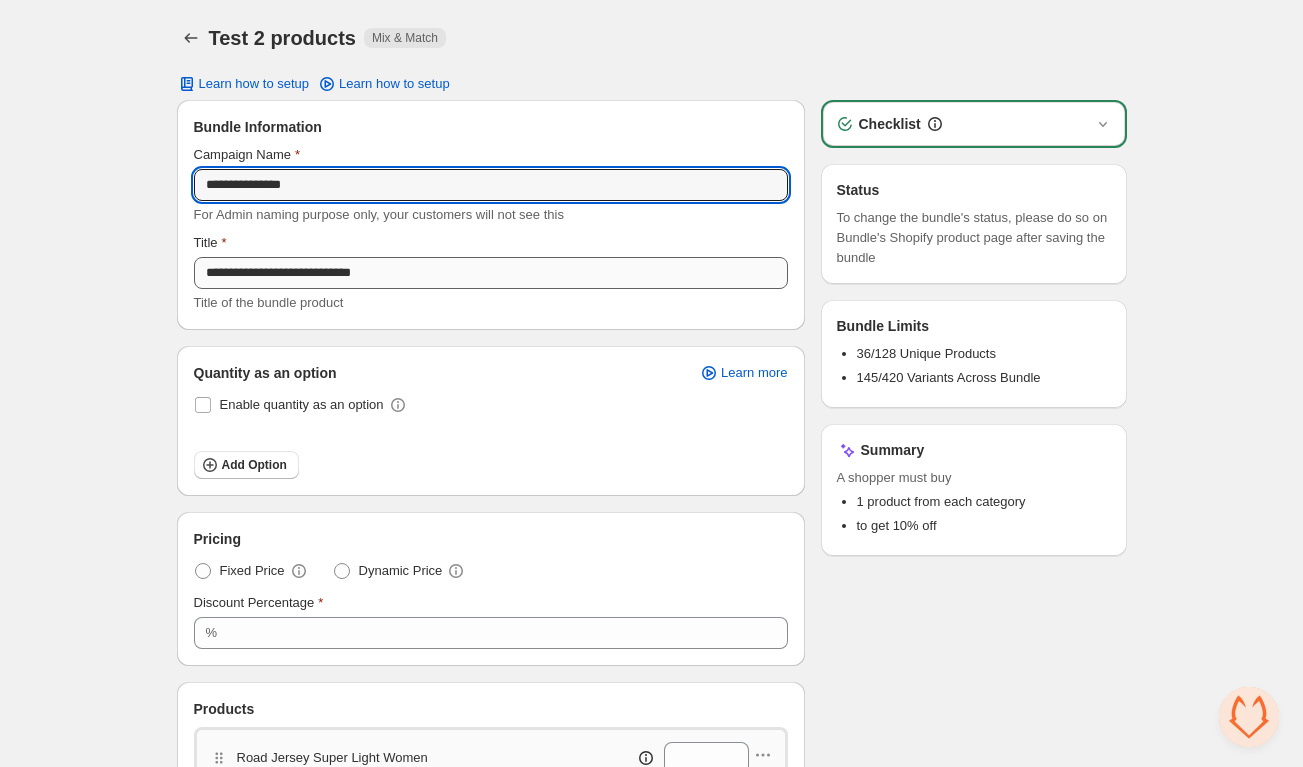 type on "**********" 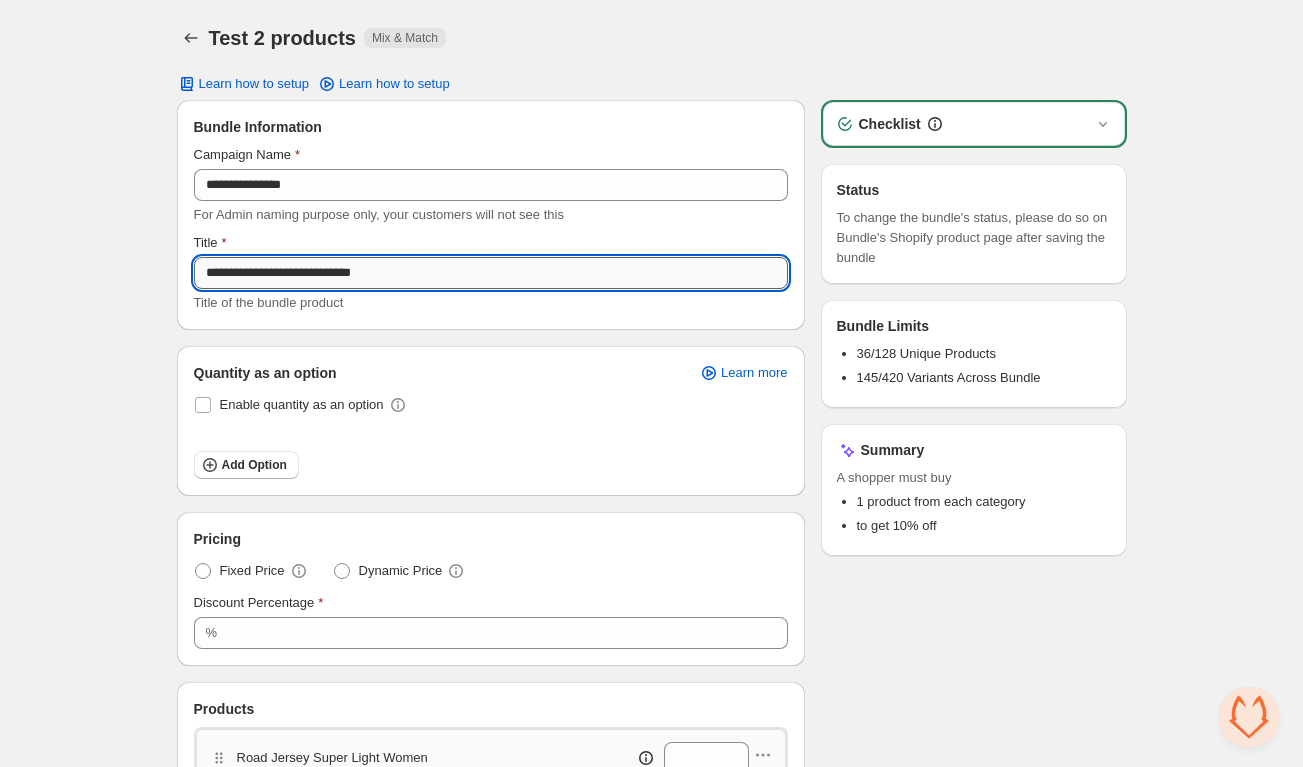 click on "**********" at bounding box center [491, 273] 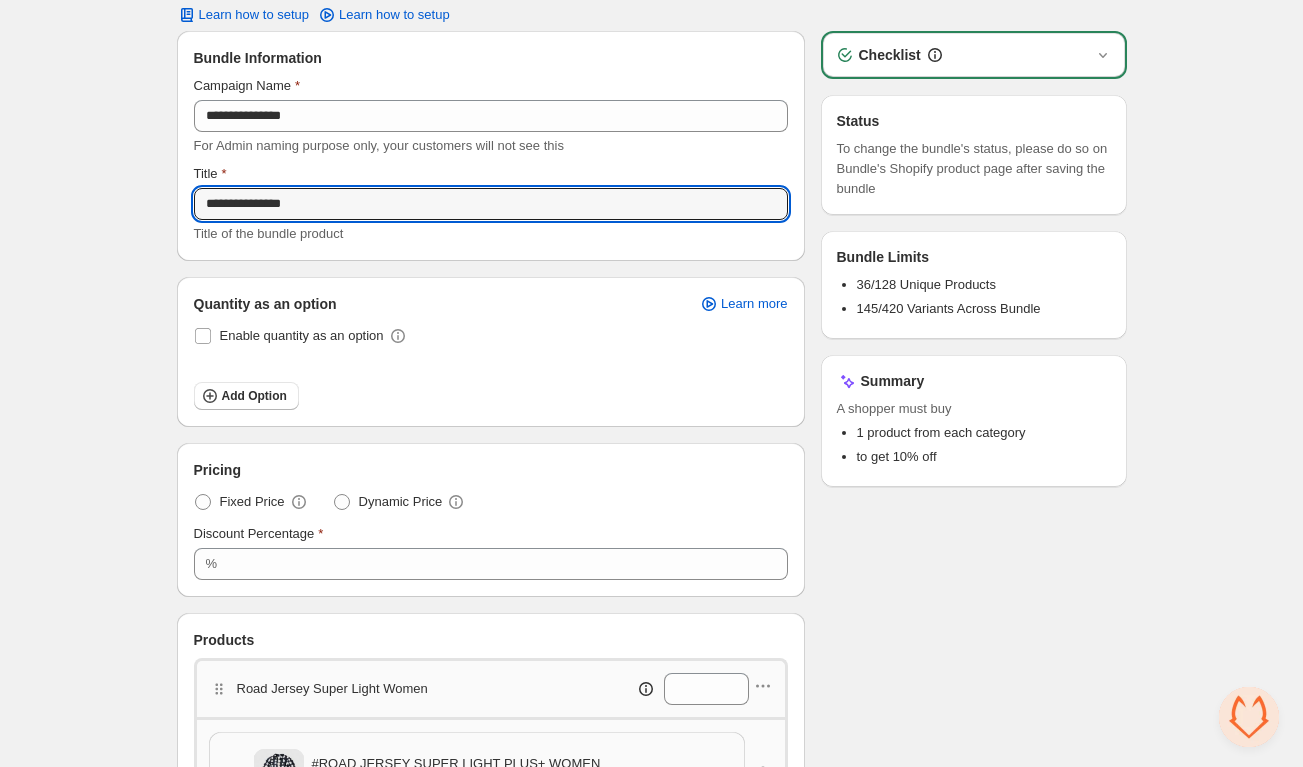 scroll, scrollTop: 70, scrollLeft: 0, axis: vertical 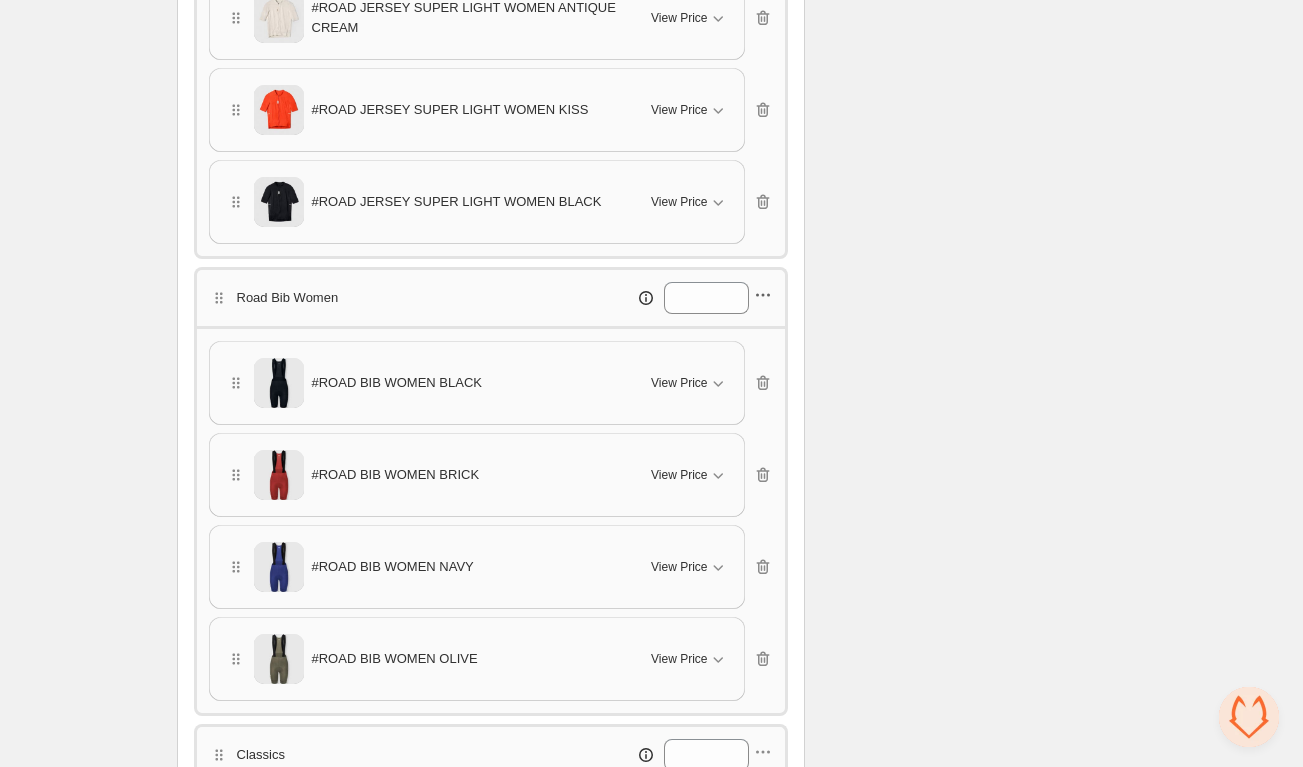 type on "**********" 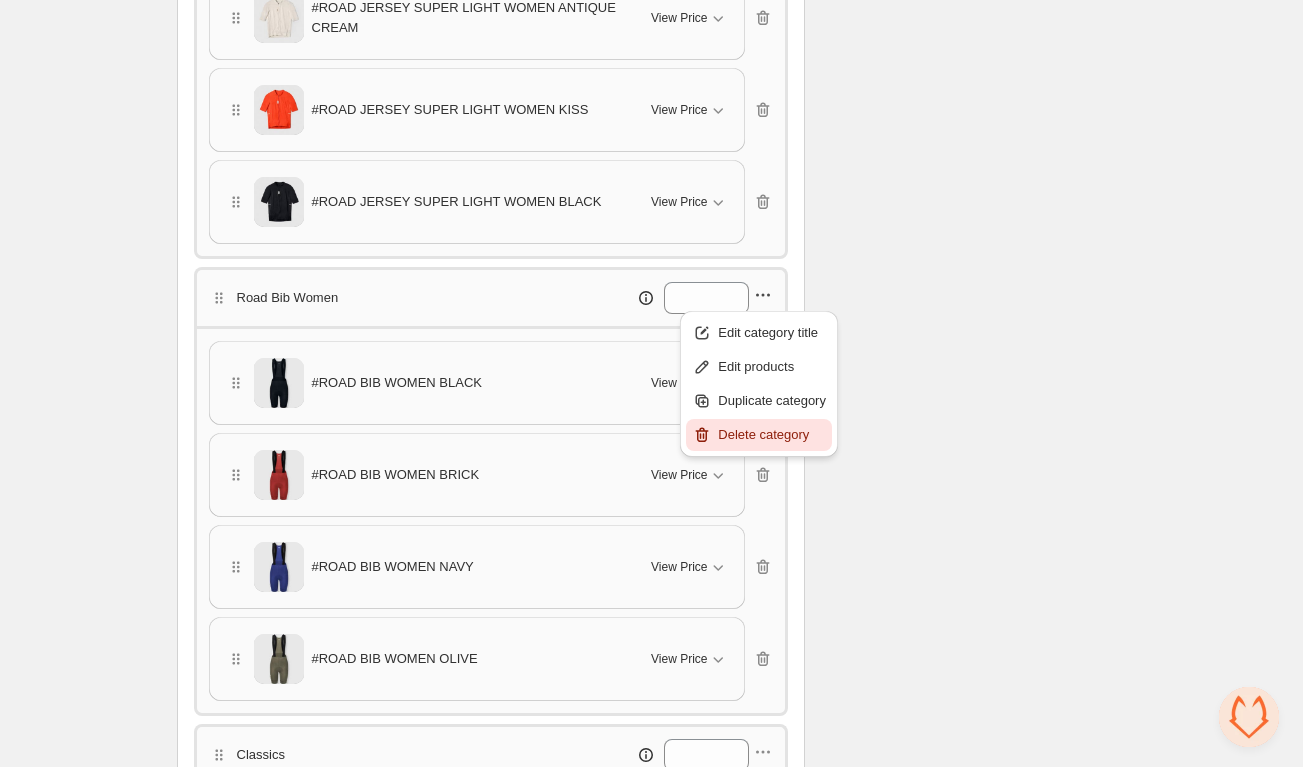 click on "Delete category" at bounding box center (772, 435) 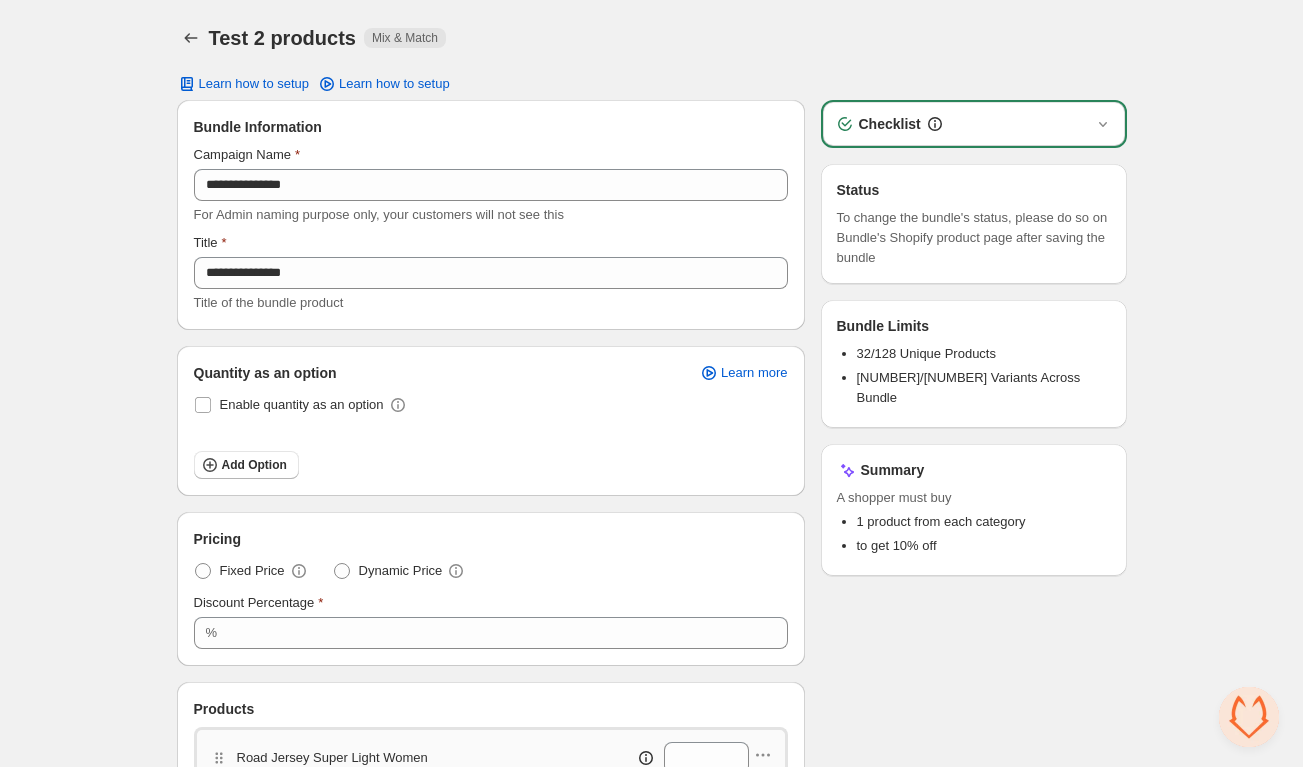 scroll, scrollTop: 0, scrollLeft: 0, axis: both 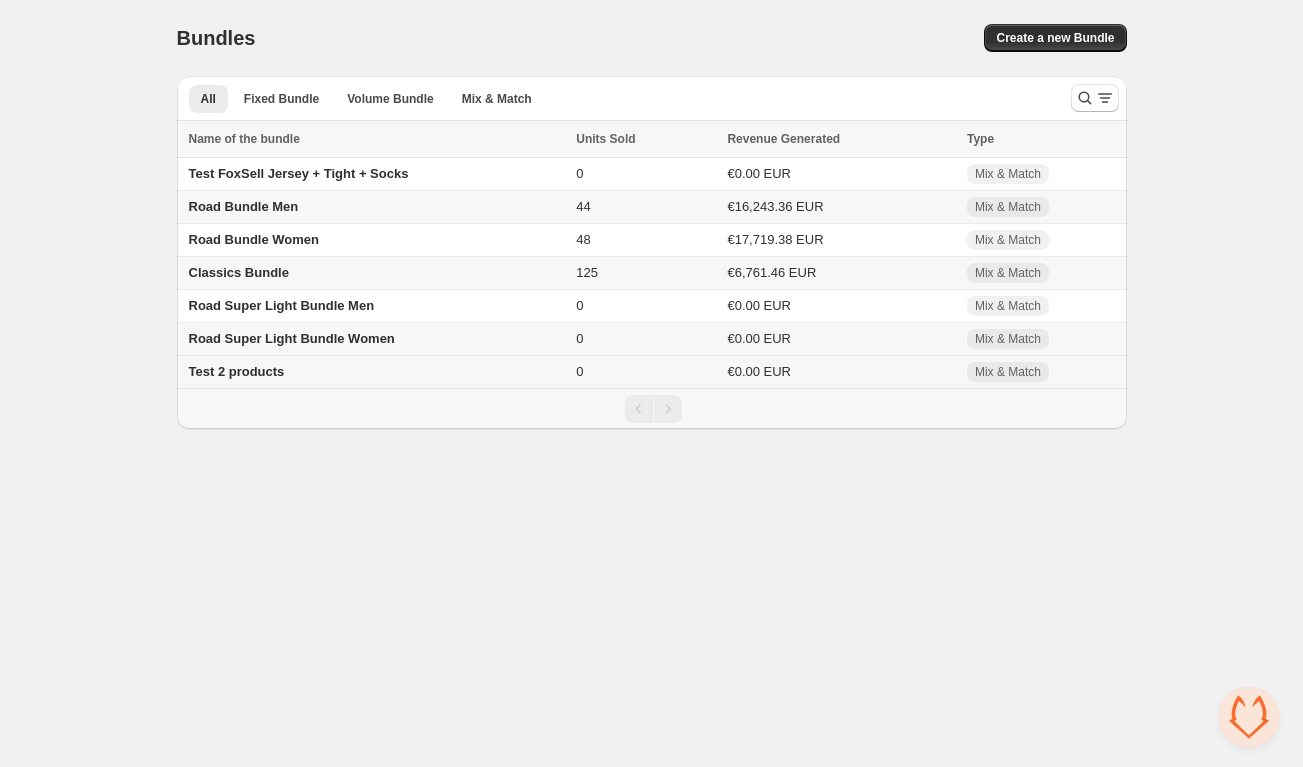 click on "Test 2 products" at bounding box center [237, 371] 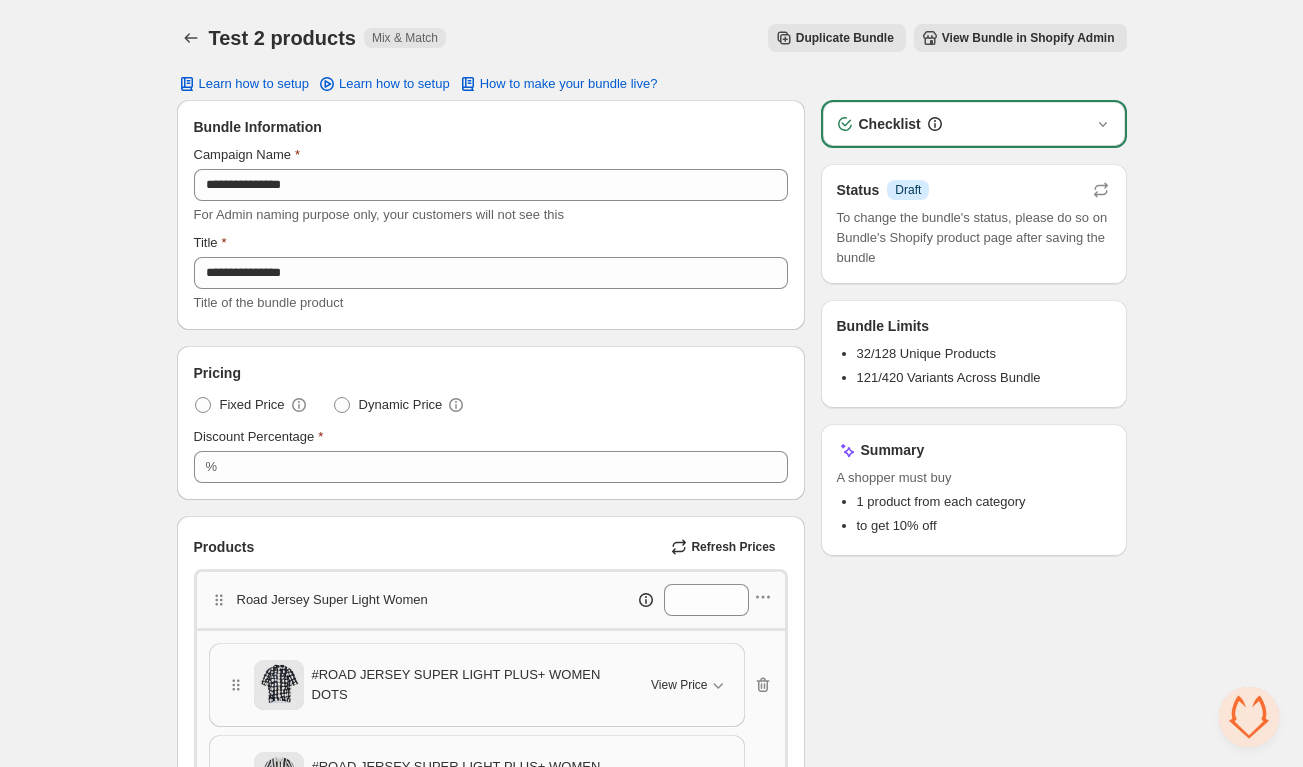 scroll, scrollTop: 0, scrollLeft: 0, axis: both 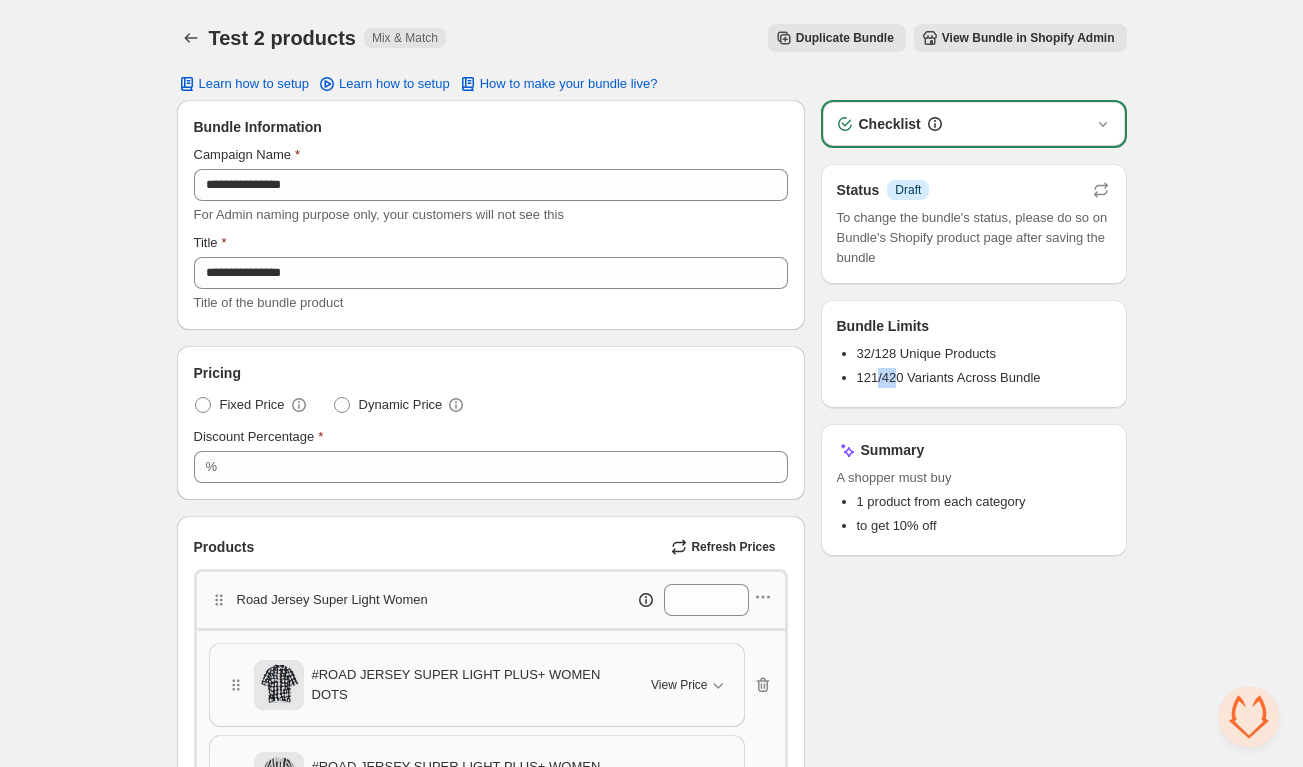 drag, startPoint x: 886, startPoint y: 378, endPoint x: 896, endPoint y: 379, distance: 10.049875 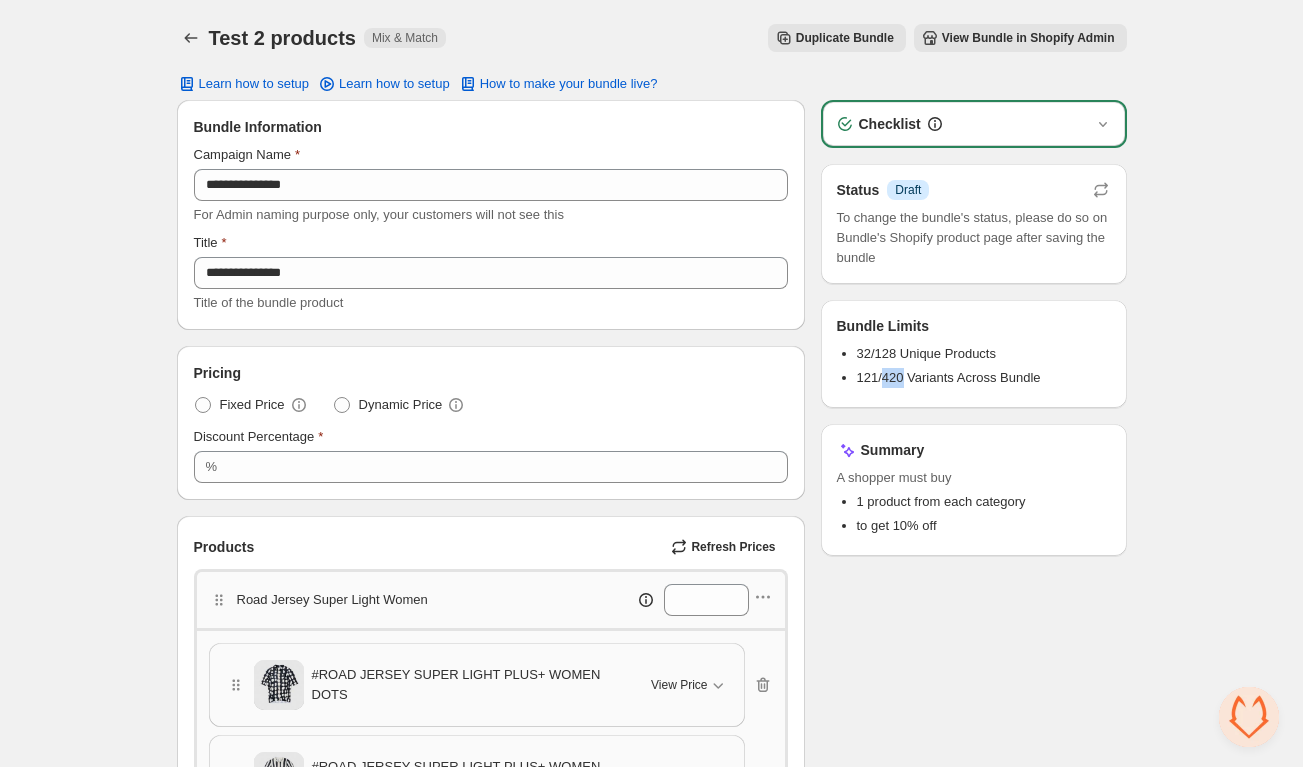 drag, startPoint x: 880, startPoint y: 380, endPoint x: 905, endPoint y: 381, distance: 25.019993 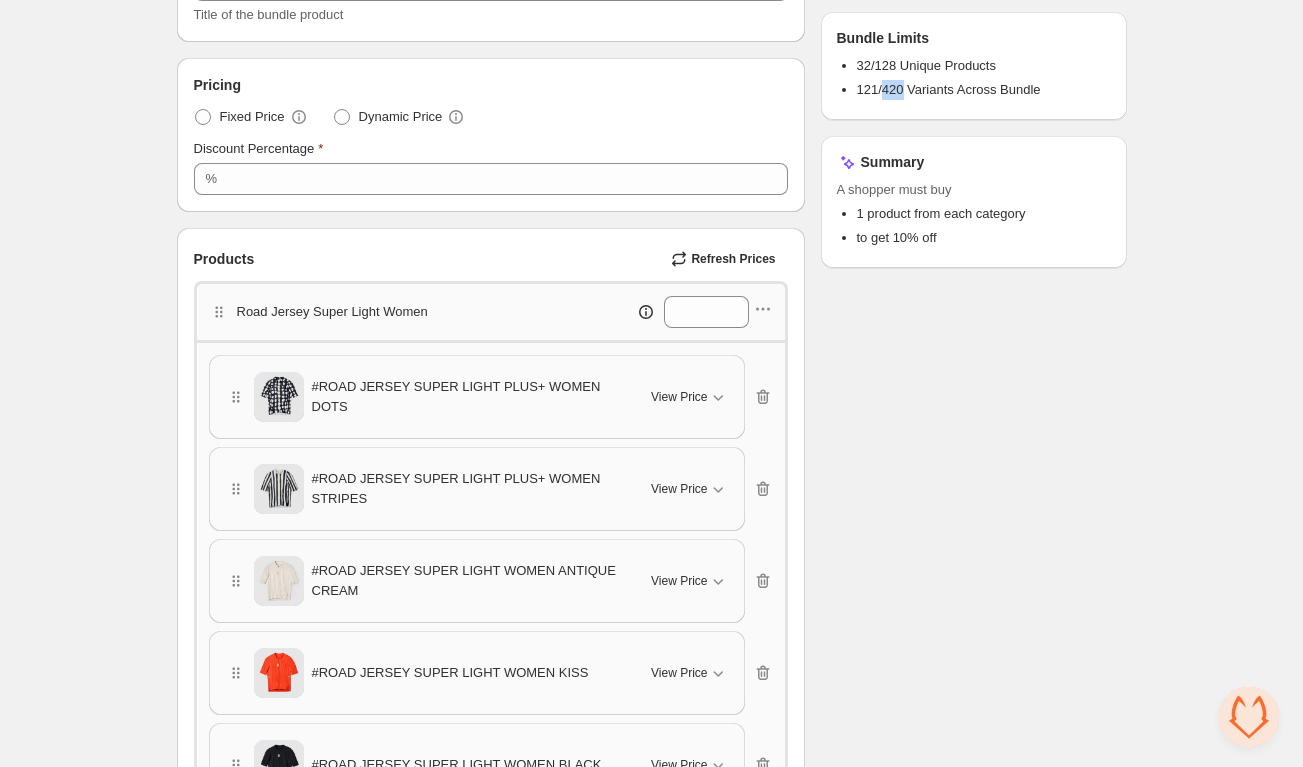 scroll, scrollTop: 243, scrollLeft: 0, axis: vertical 